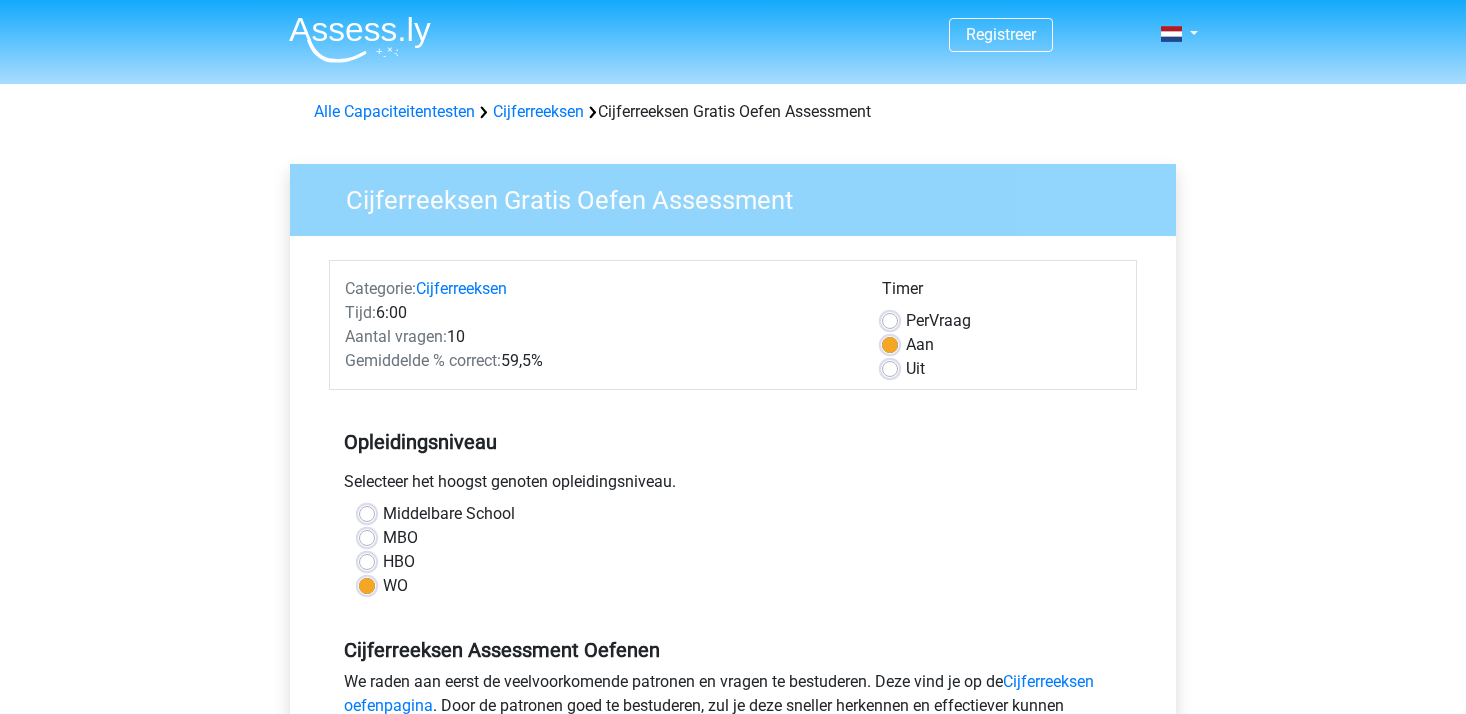 scroll, scrollTop: 0, scrollLeft: 0, axis: both 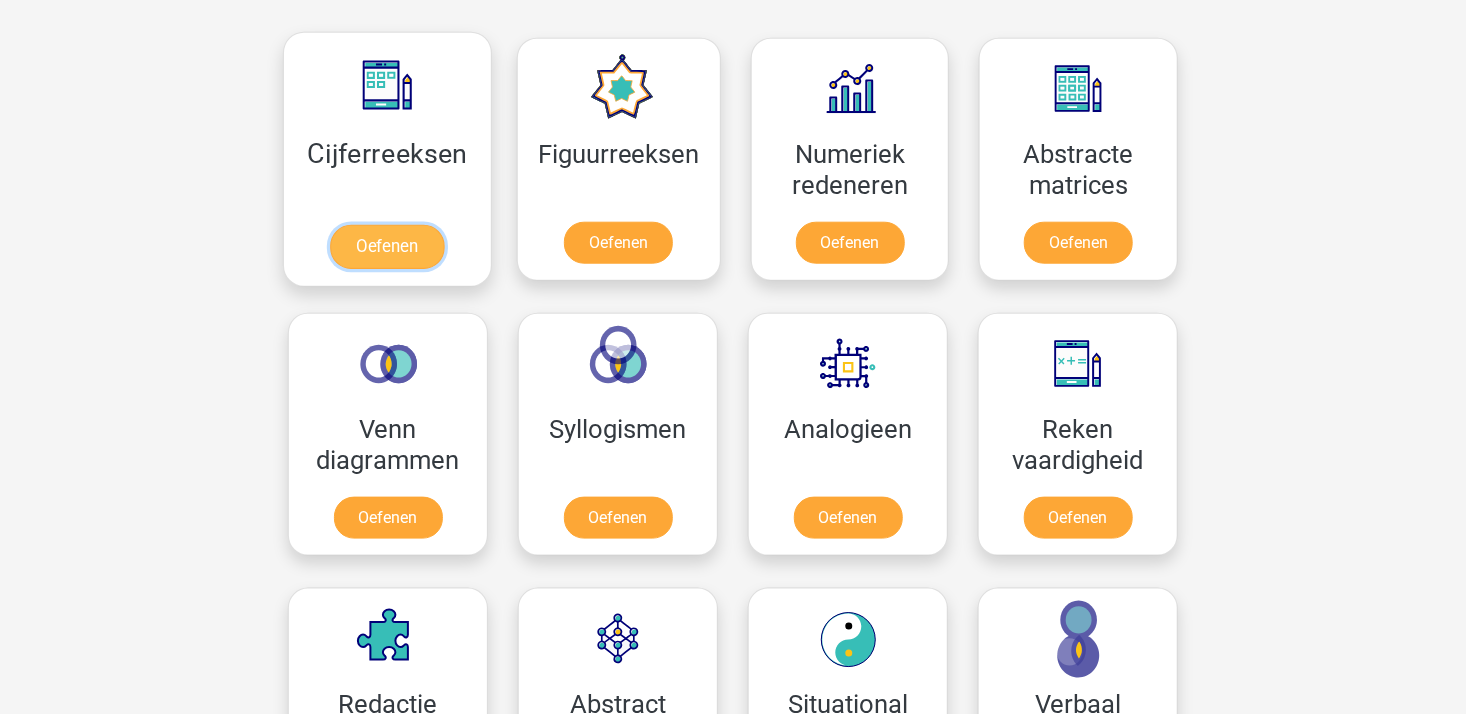 click on "Oefenen" at bounding box center (387, 247) 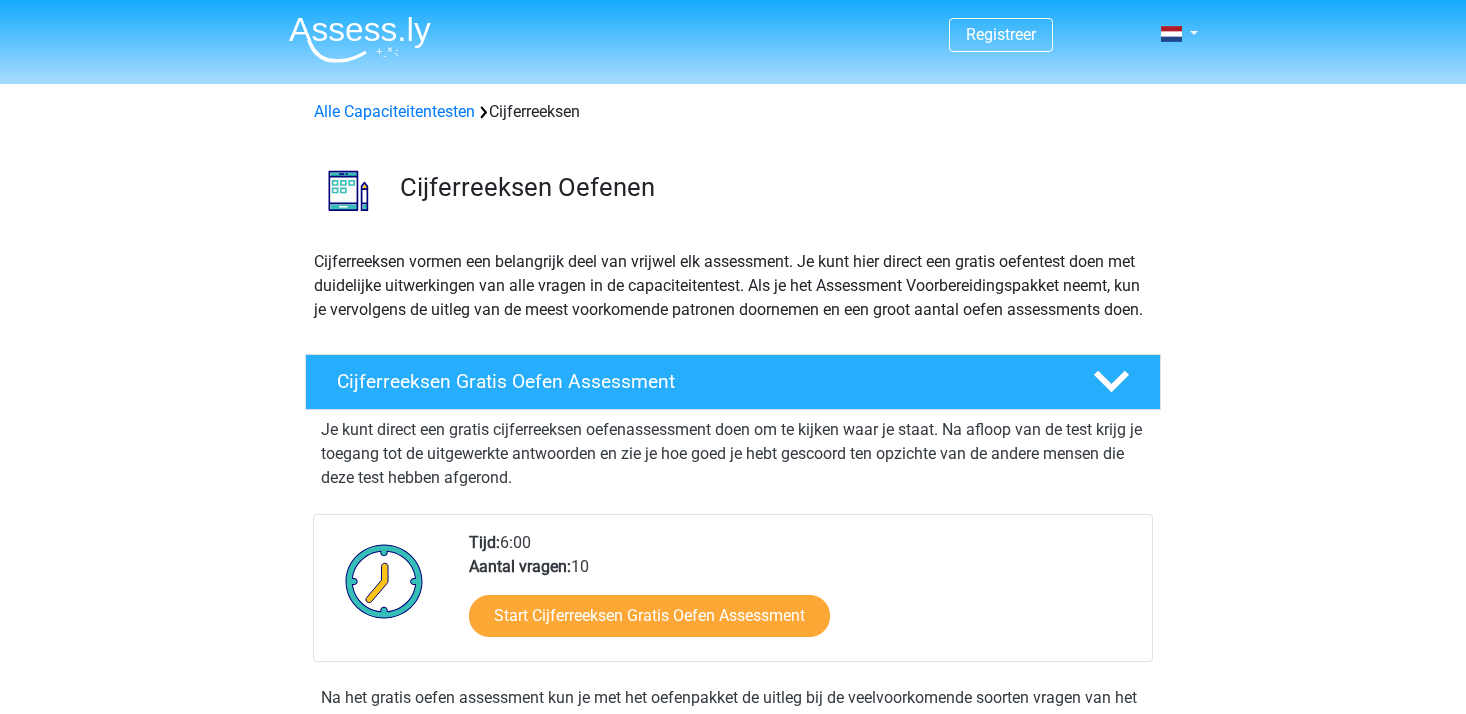 scroll, scrollTop: 0, scrollLeft: 0, axis: both 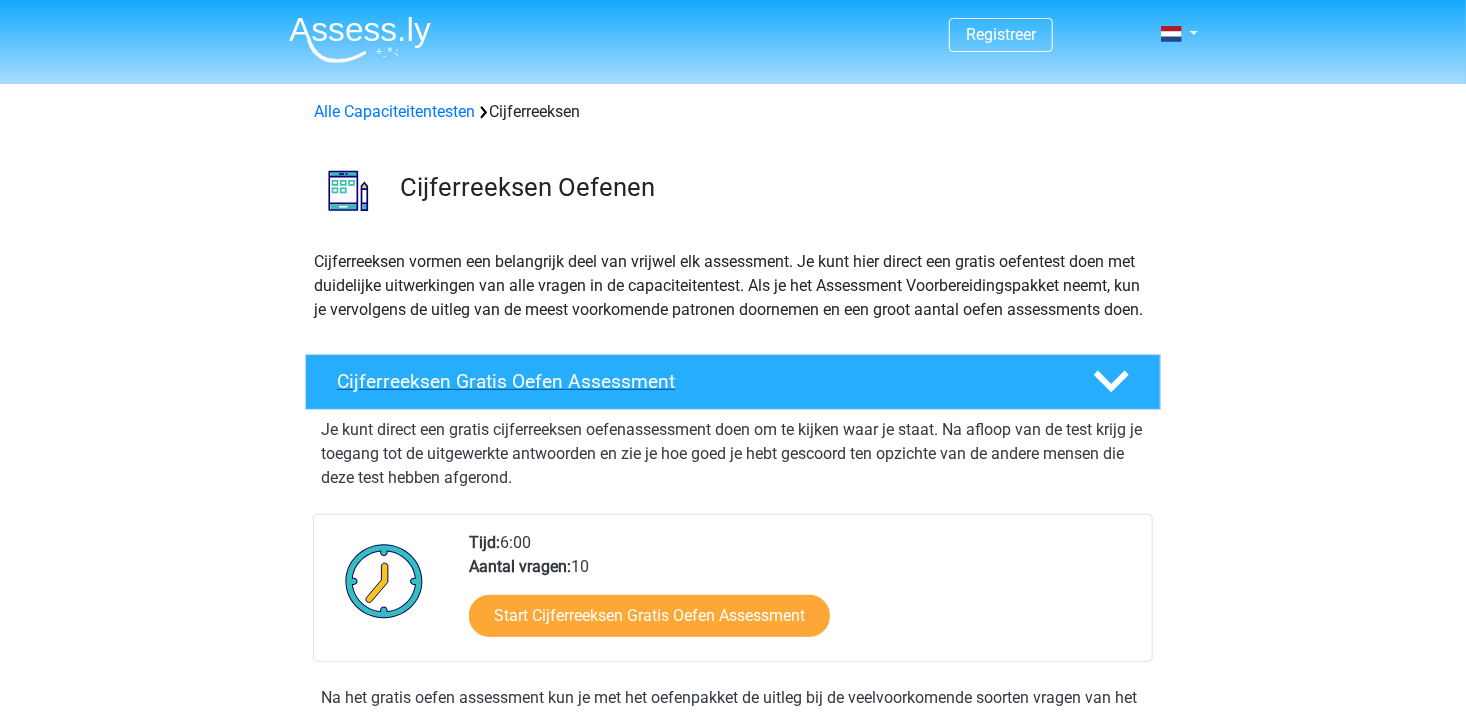 click on "Cijferreeksen
Gratis Oefen Assessment" at bounding box center [699, 381] 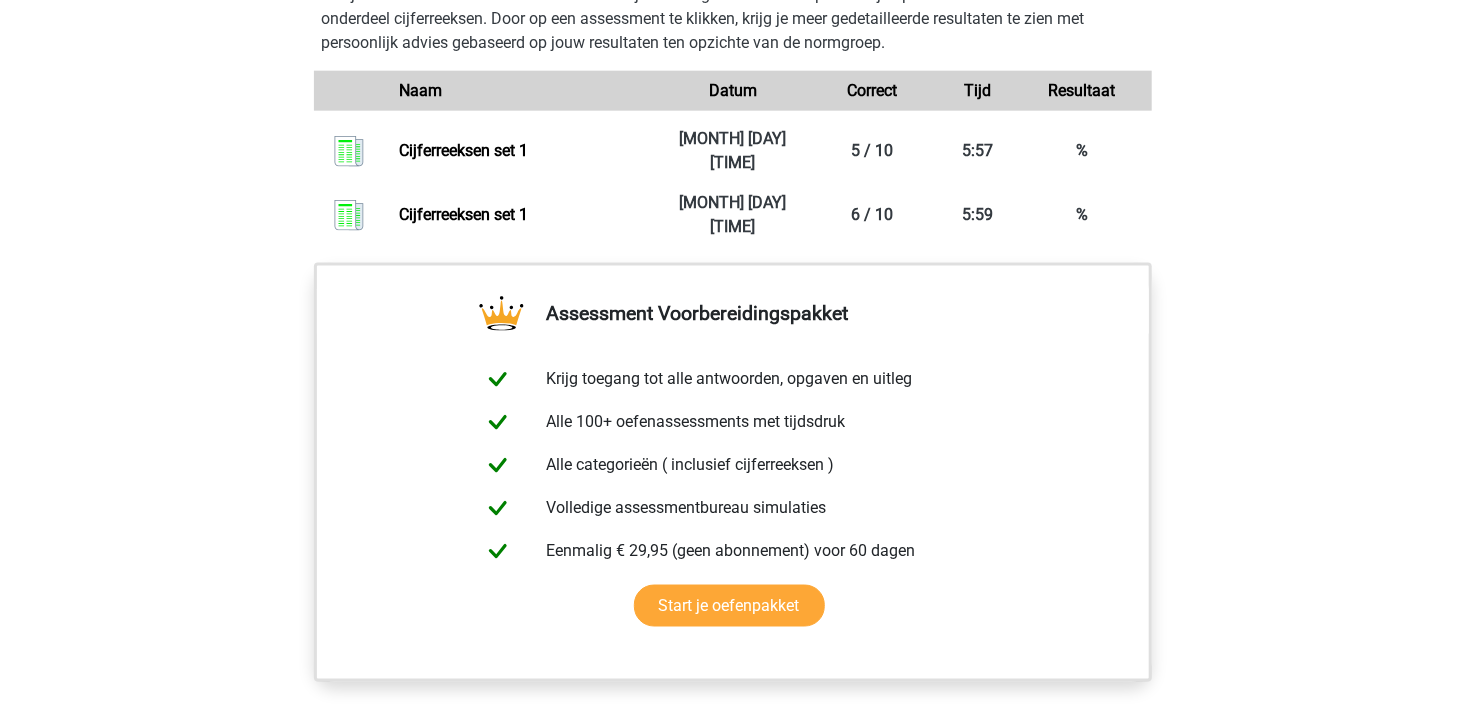 scroll, scrollTop: 1300, scrollLeft: 0, axis: vertical 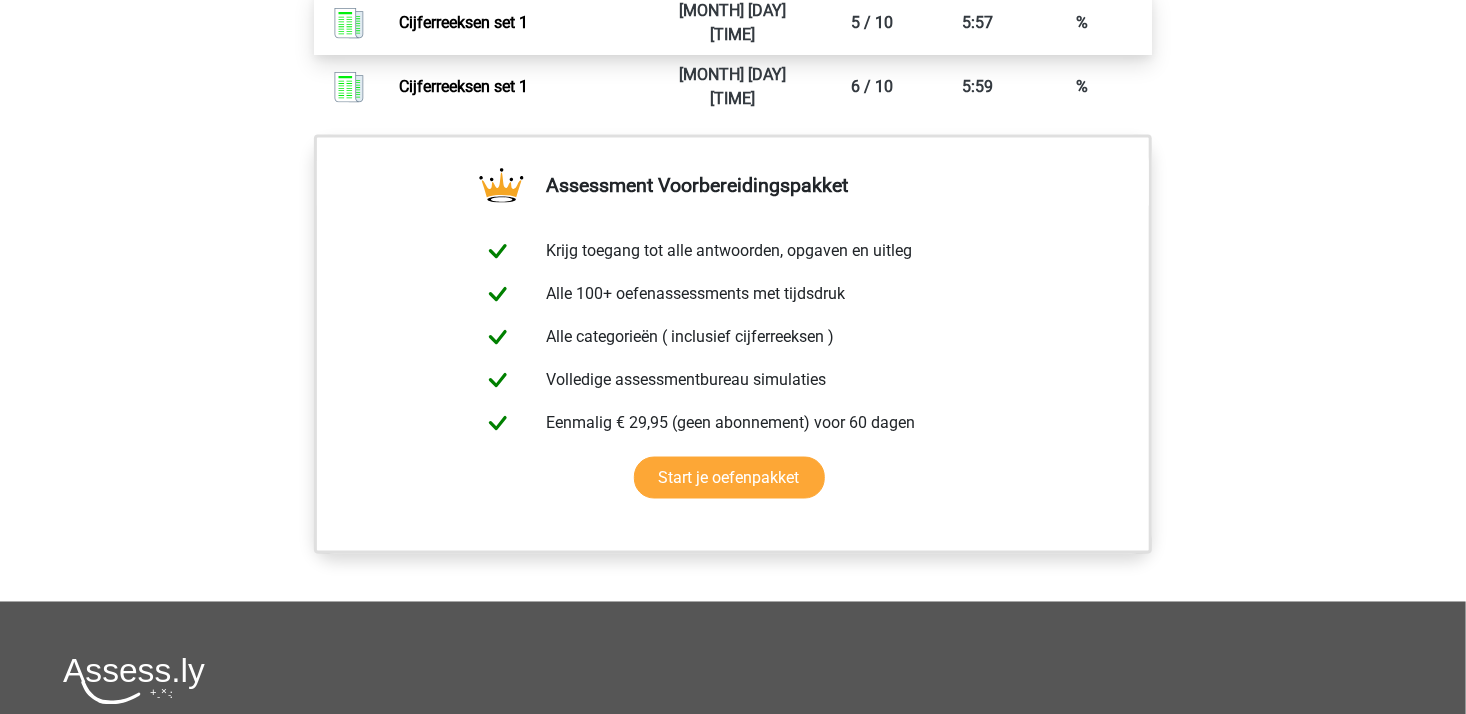 click on "Cijferreeksen set 1" at bounding box center [463, 22] 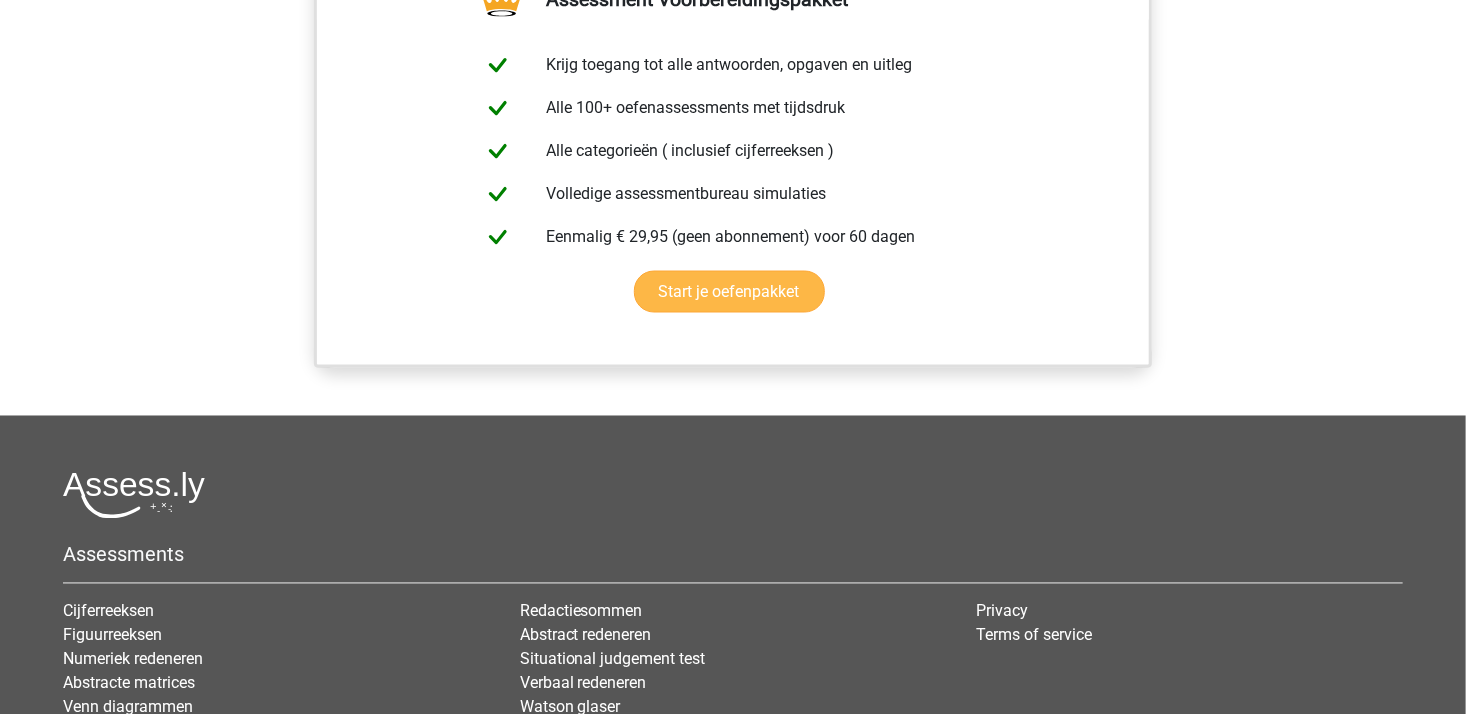 scroll, scrollTop: 1700, scrollLeft: 0, axis: vertical 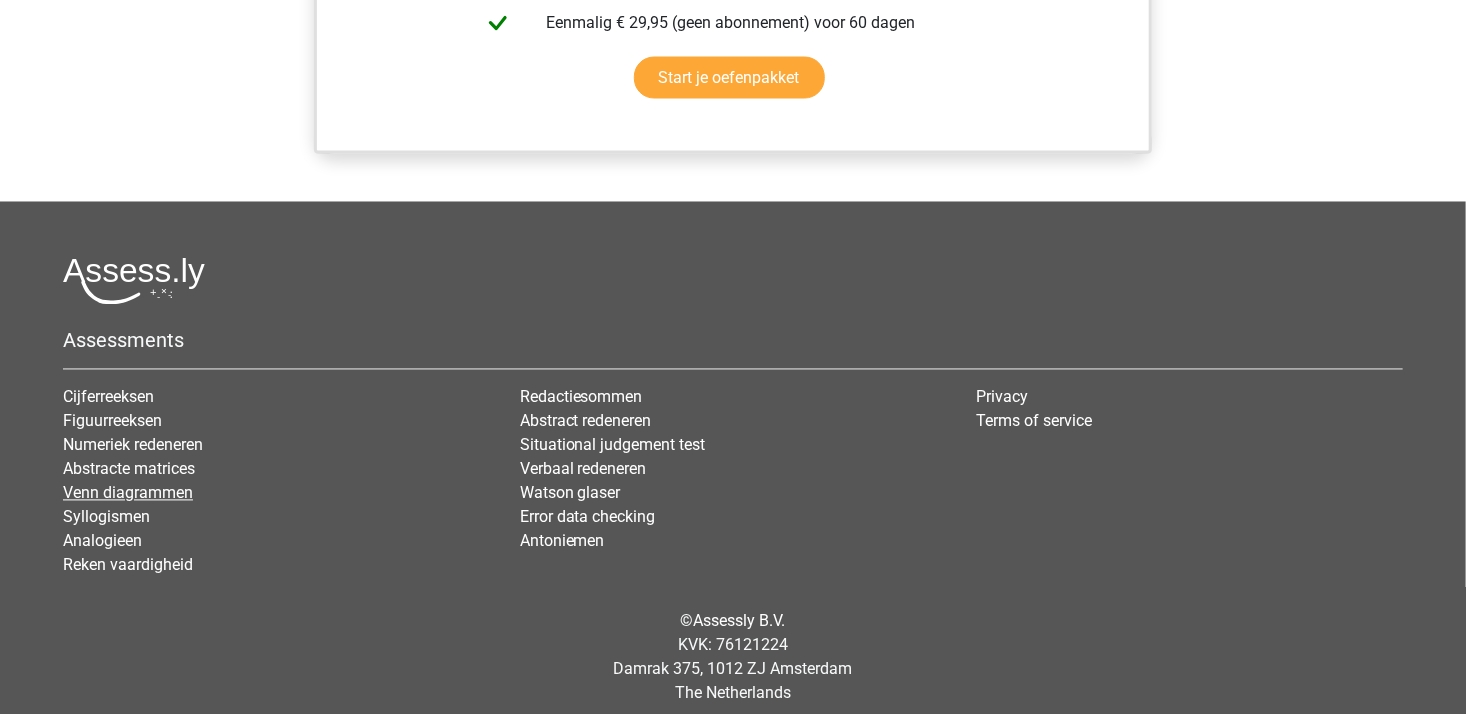 click on "Venn diagrammen" at bounding box center [128, 493] 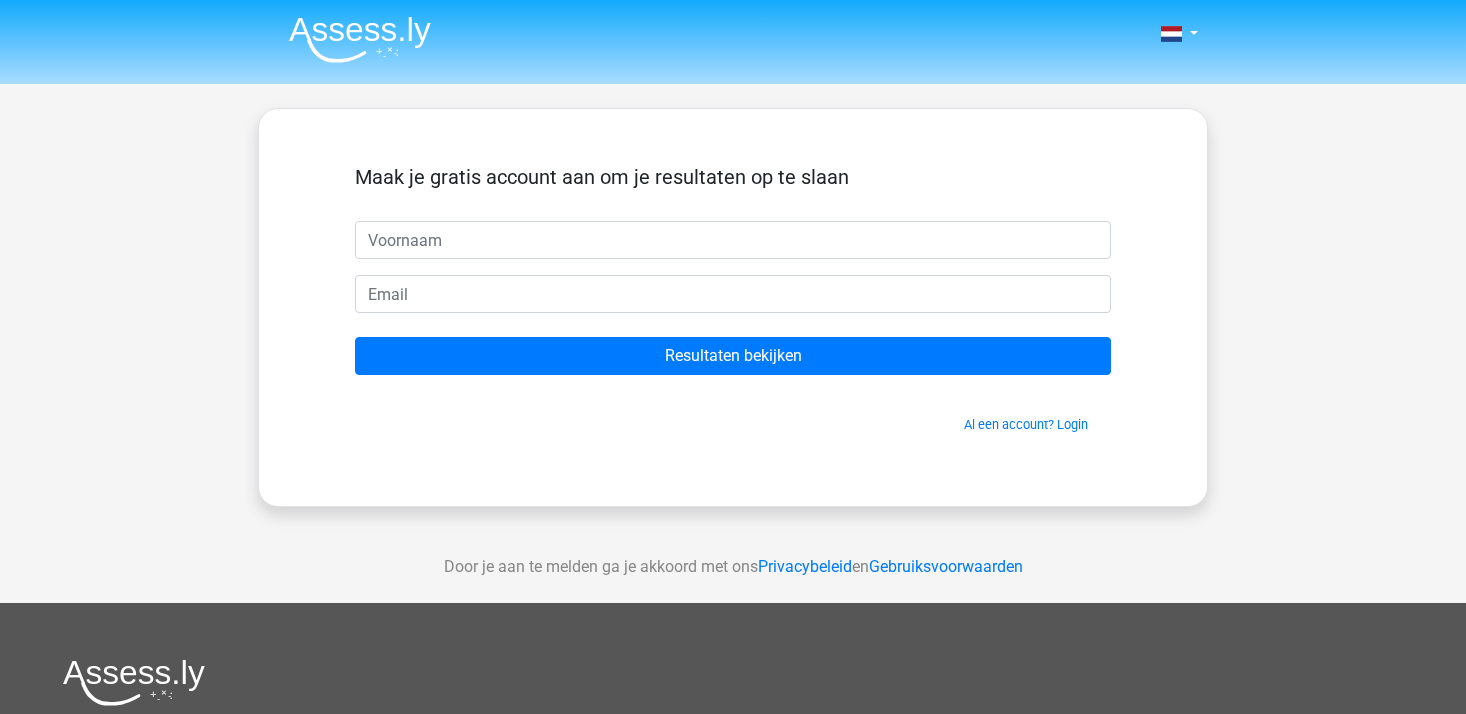 scroll, scrollTop: 0, scrollLeft: 0, axis: both 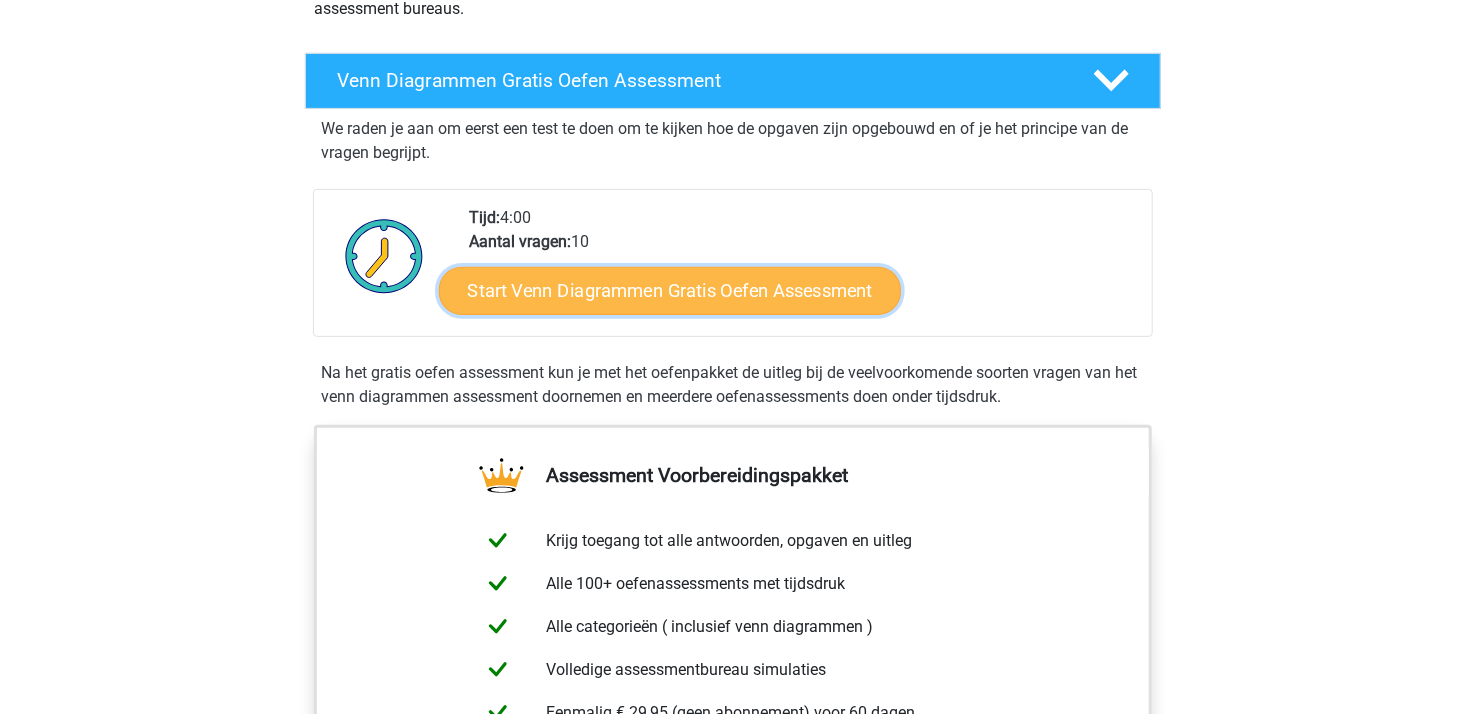 click on "Start Venn Diagrammen
Gratis Oefen Assessment" at bounding box center (670, 291) 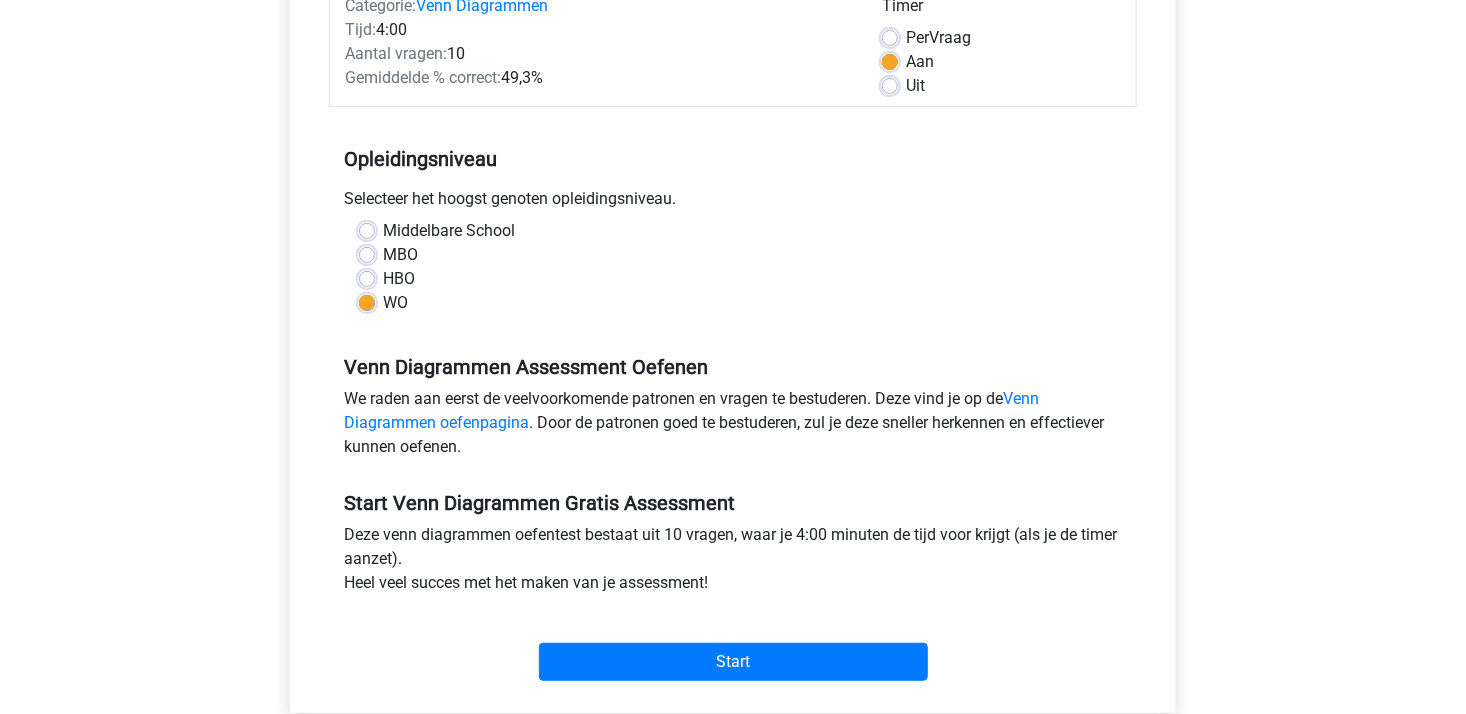 scroll, scrollTop: 300, scrollLeft: 0, axis: vertical 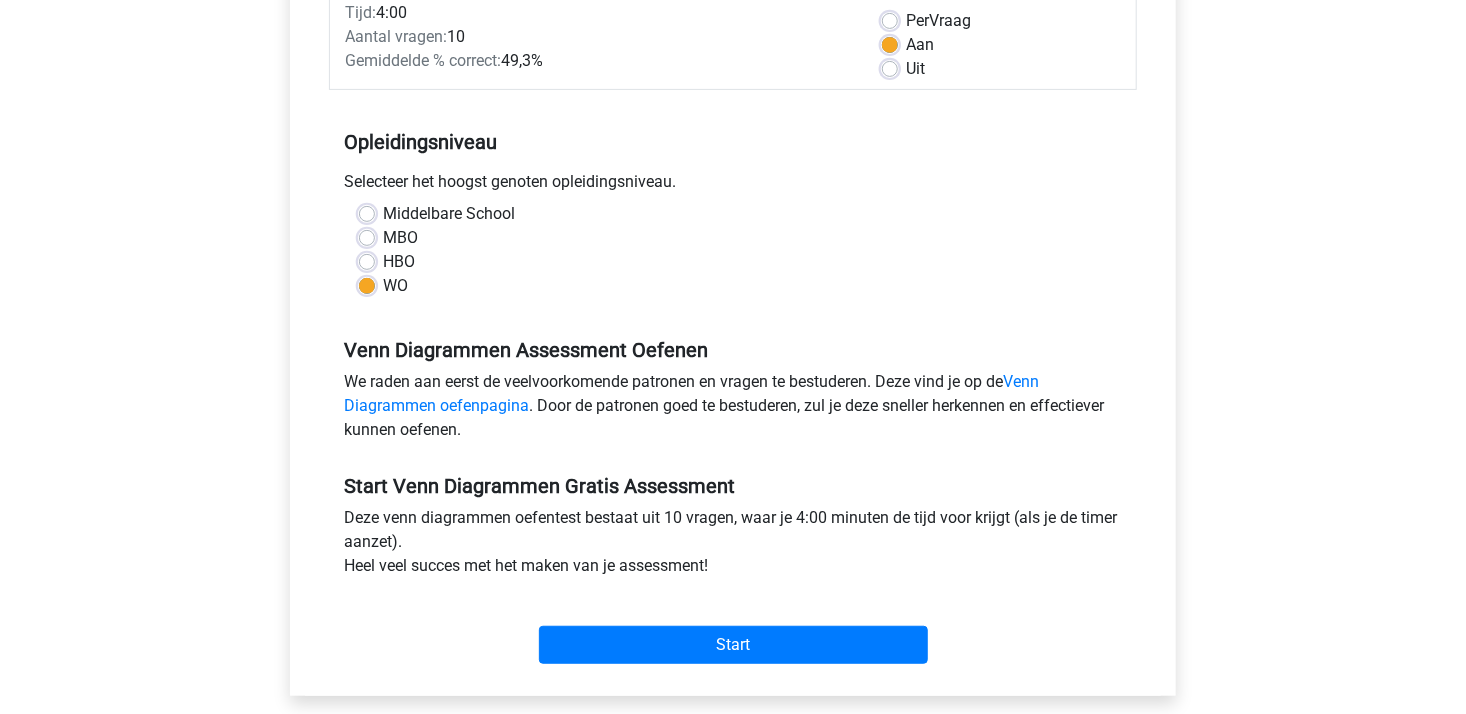 click on "HBO" at bounding box center (733, 262) 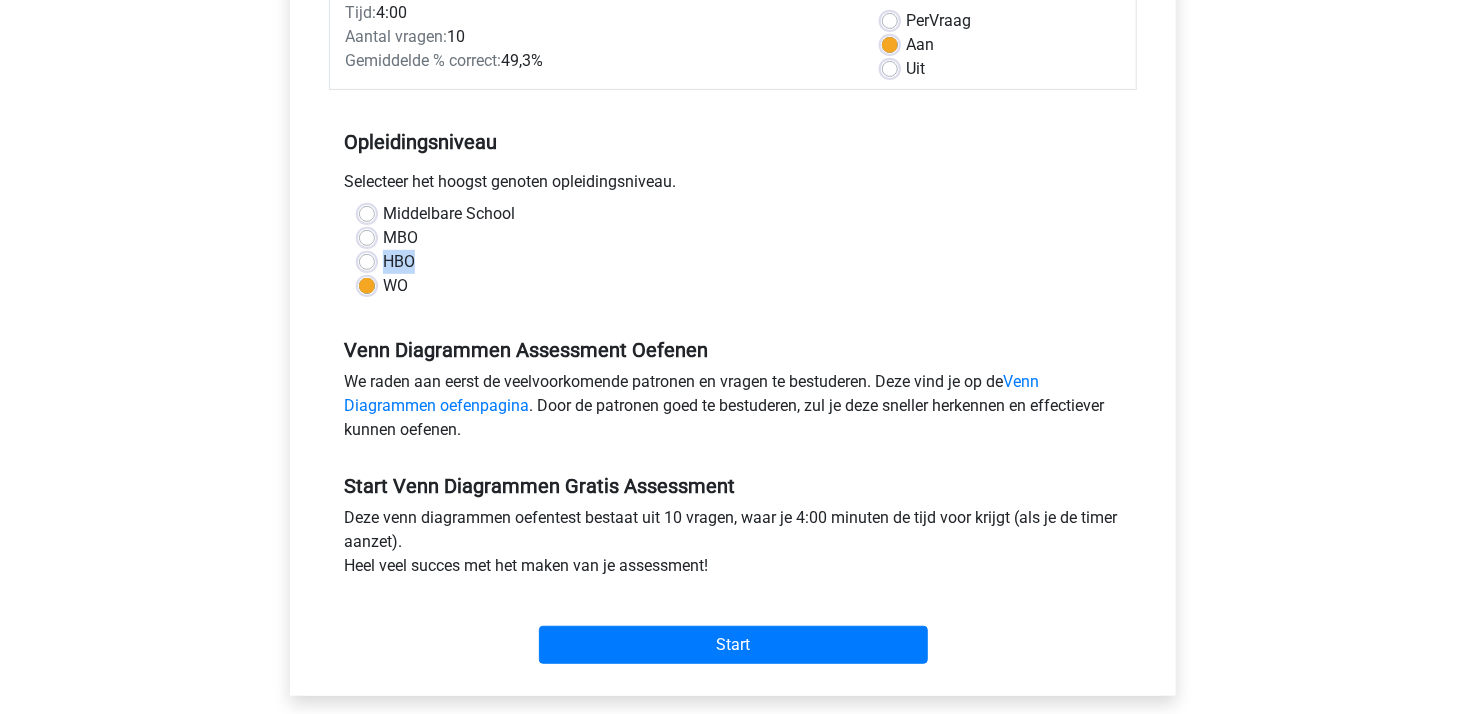 click on "HBO" at bounding box center [399, 262] 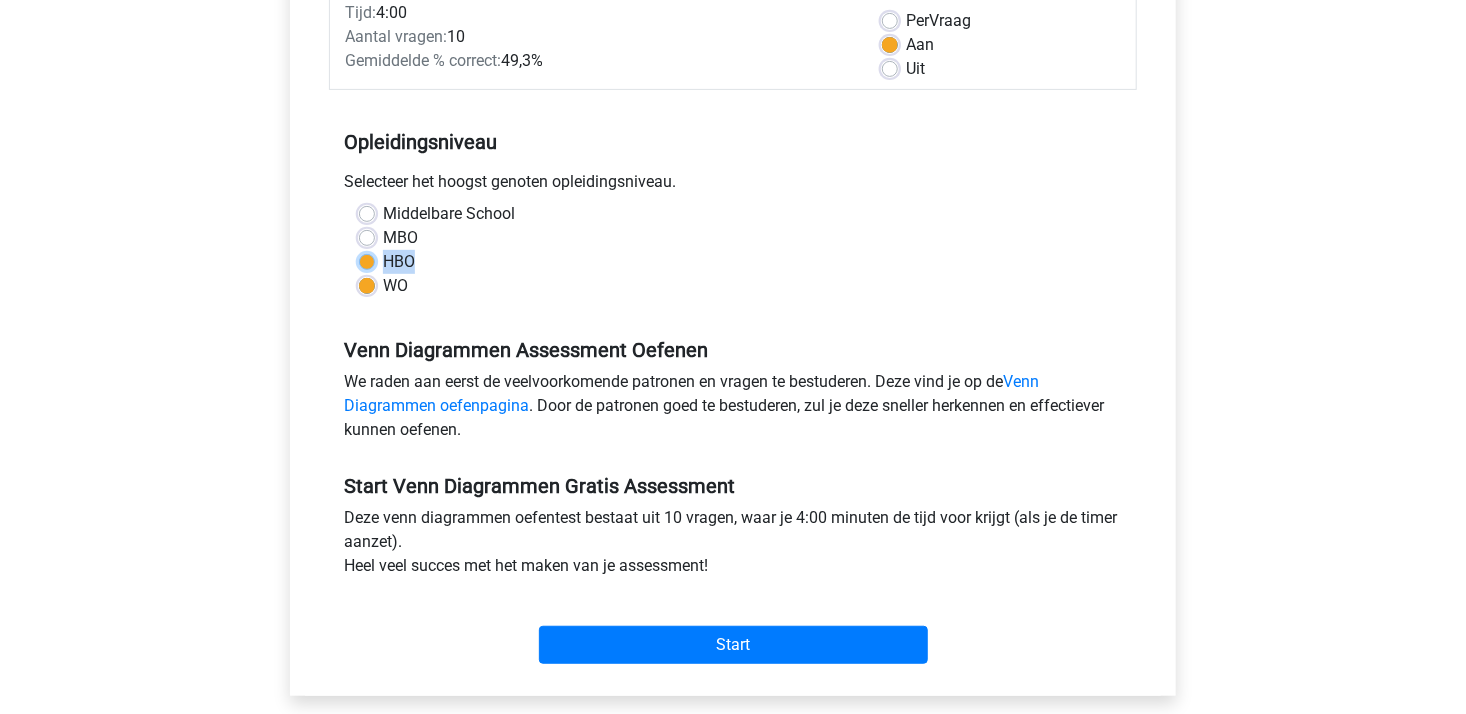 click on "HBO" at bounding box center [367, 260] 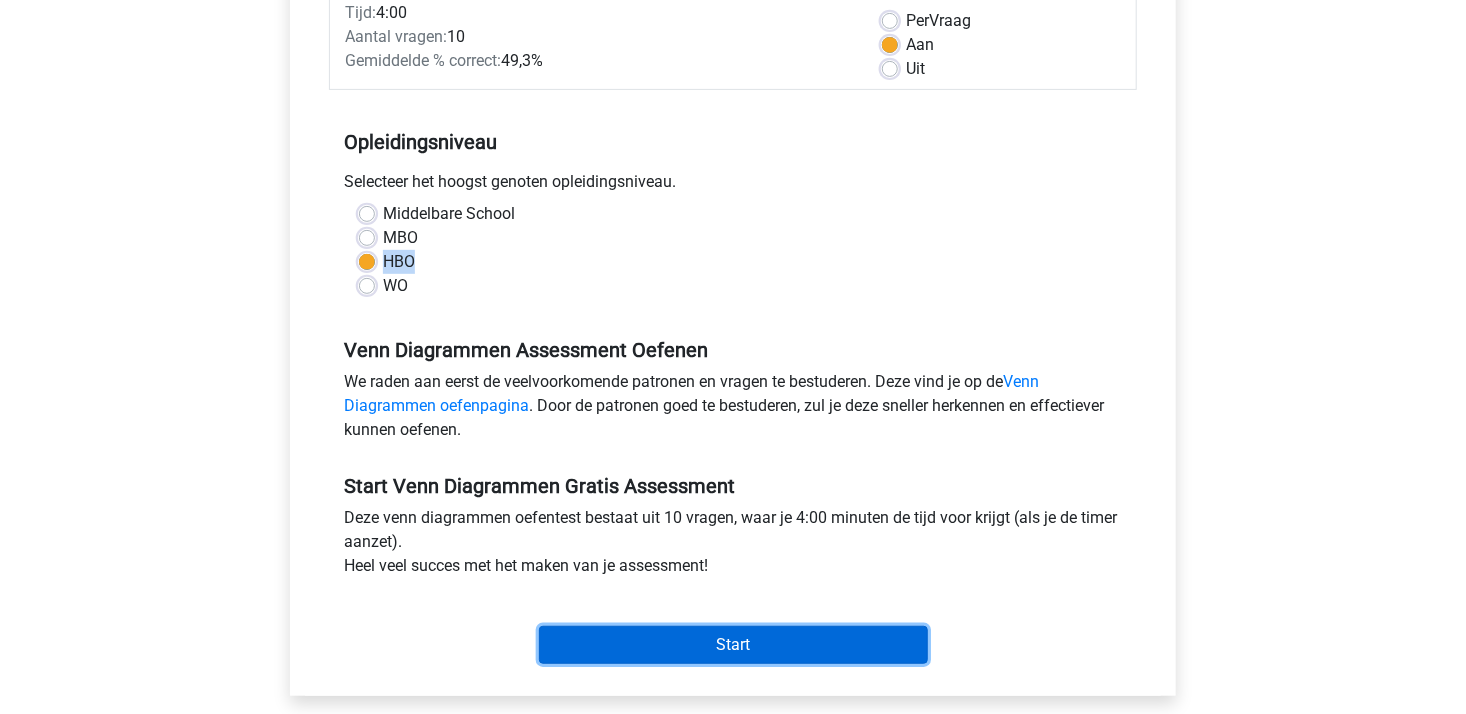click on "Start" at bounding box center (733, 645) 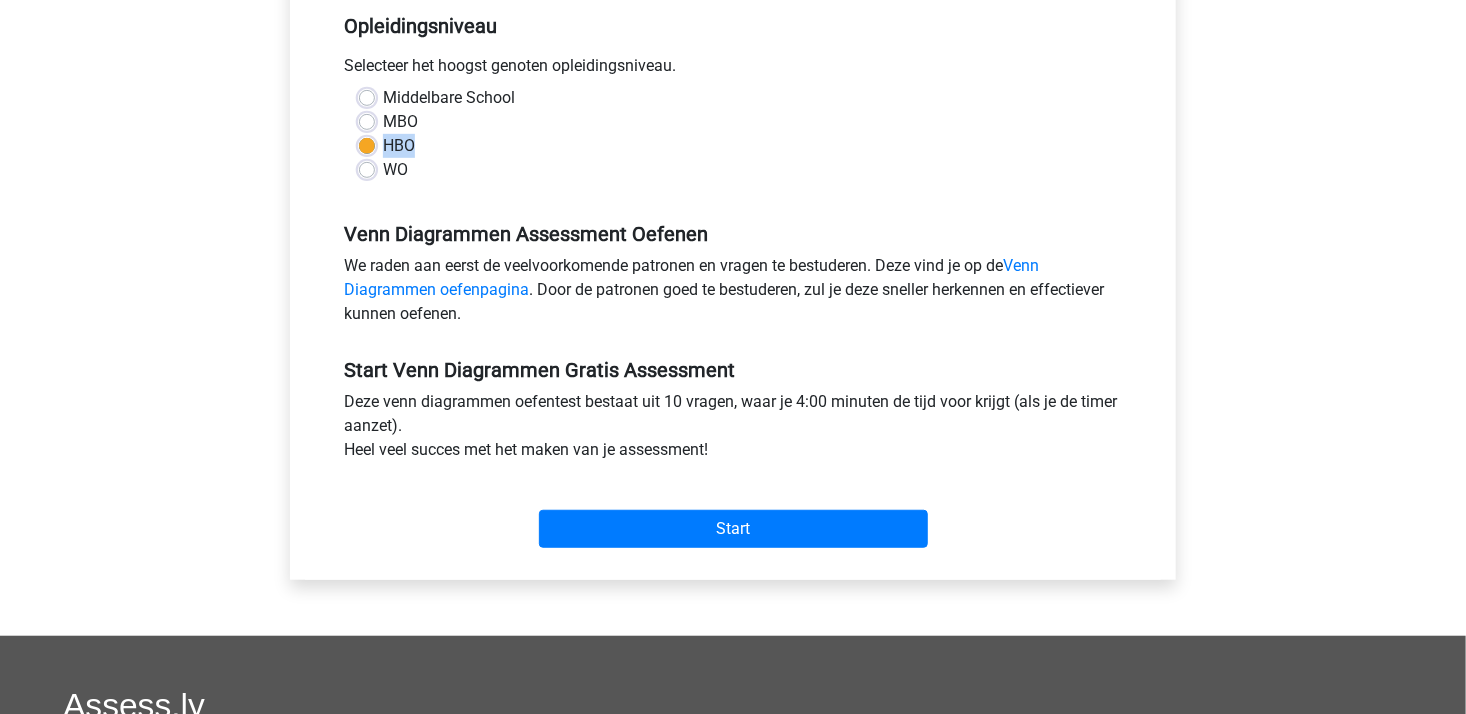 scroll, scrollTop: 864, scrollLeft: 0, axis: vertical 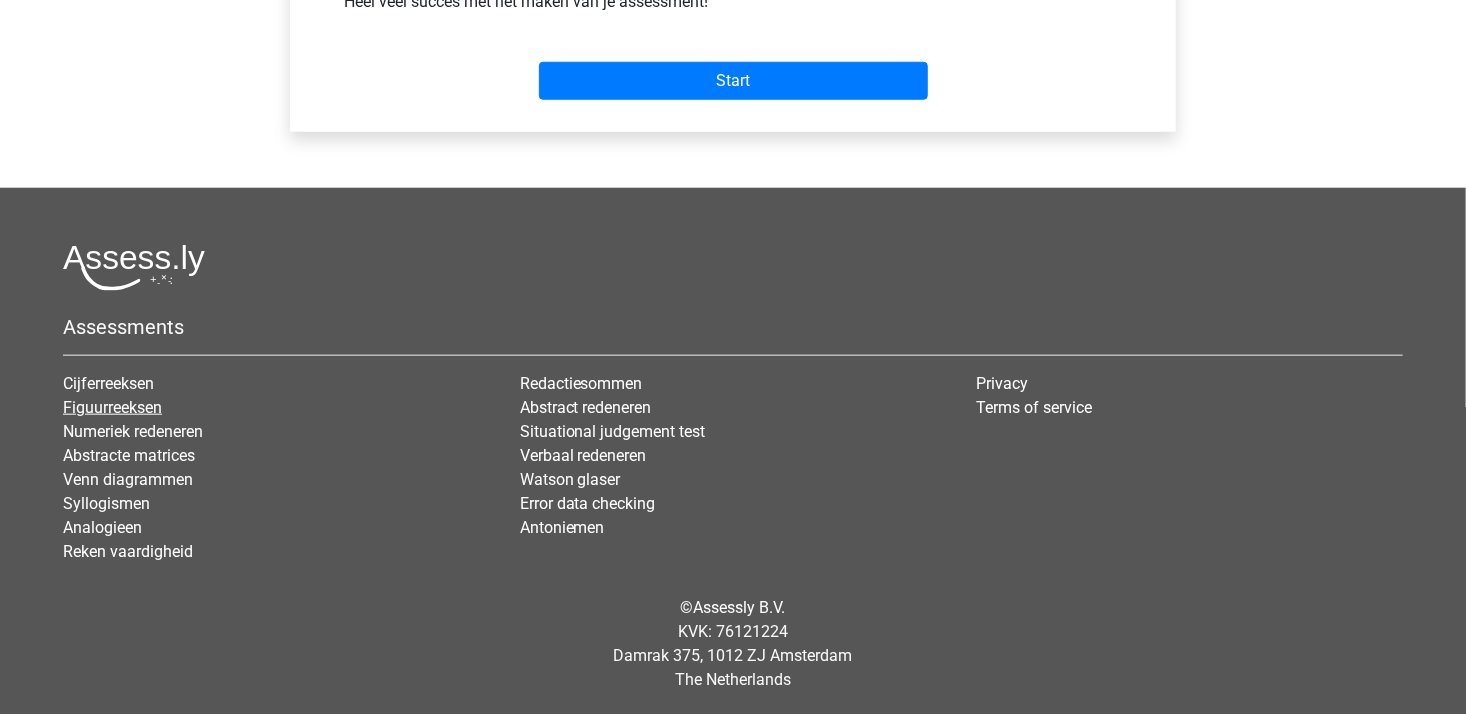 click on "Figuurreeksen" at bounding box center (112, 407) 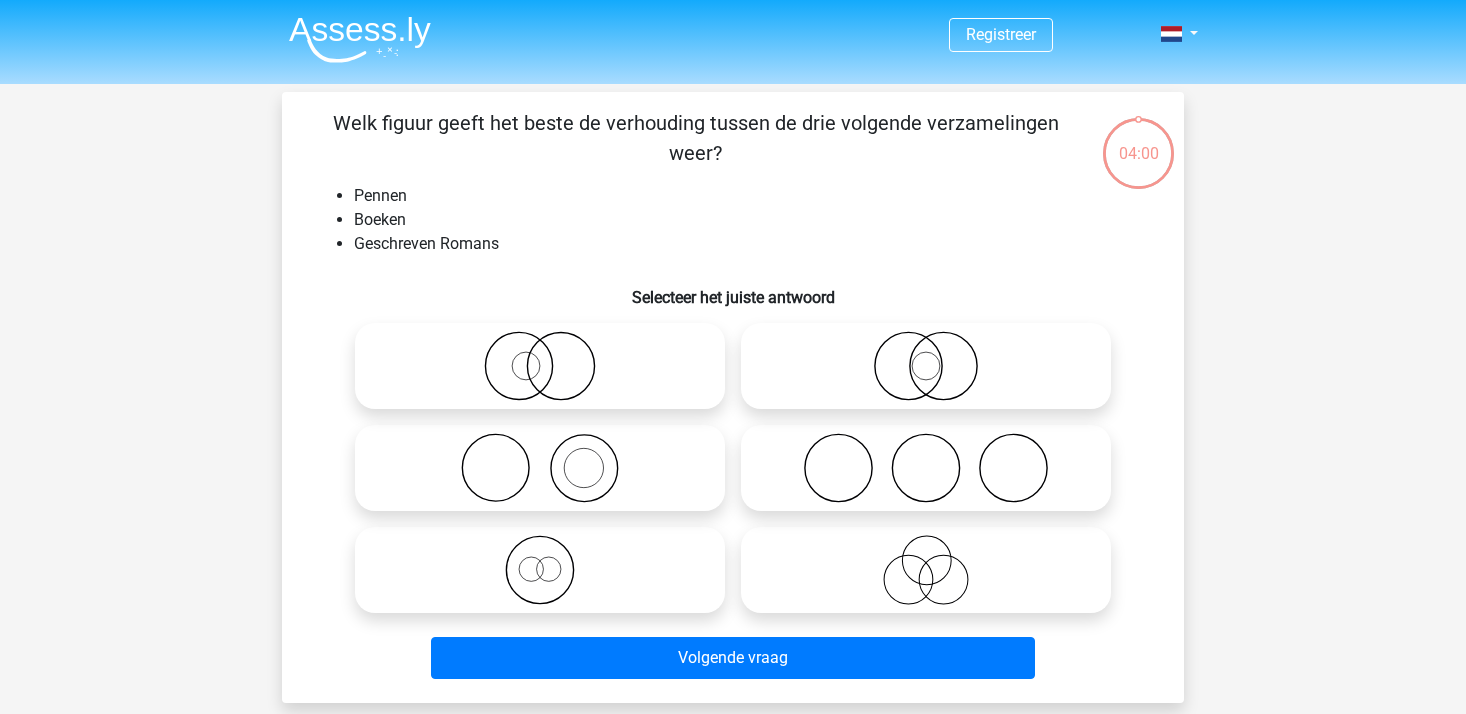scroll, scrollTop: 0, scrollLeft: 0, axis: both 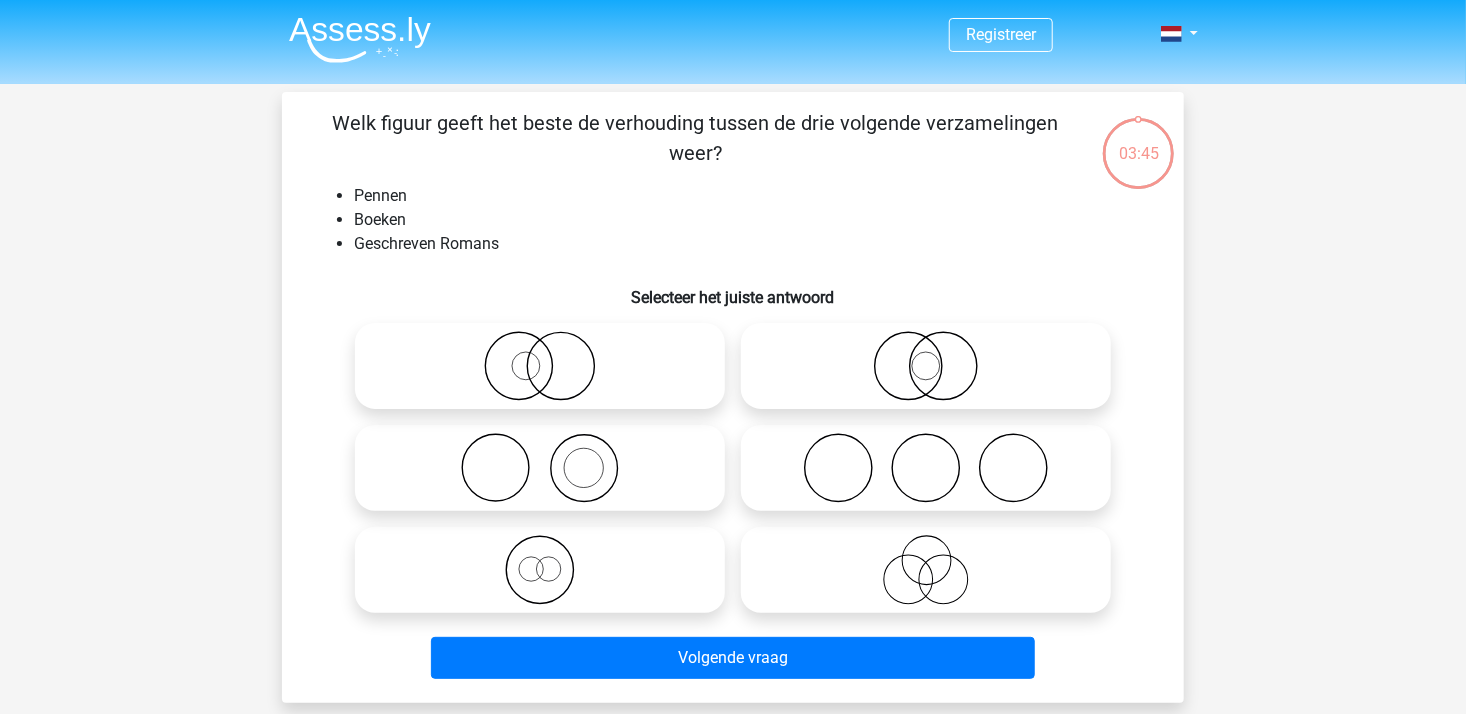 click 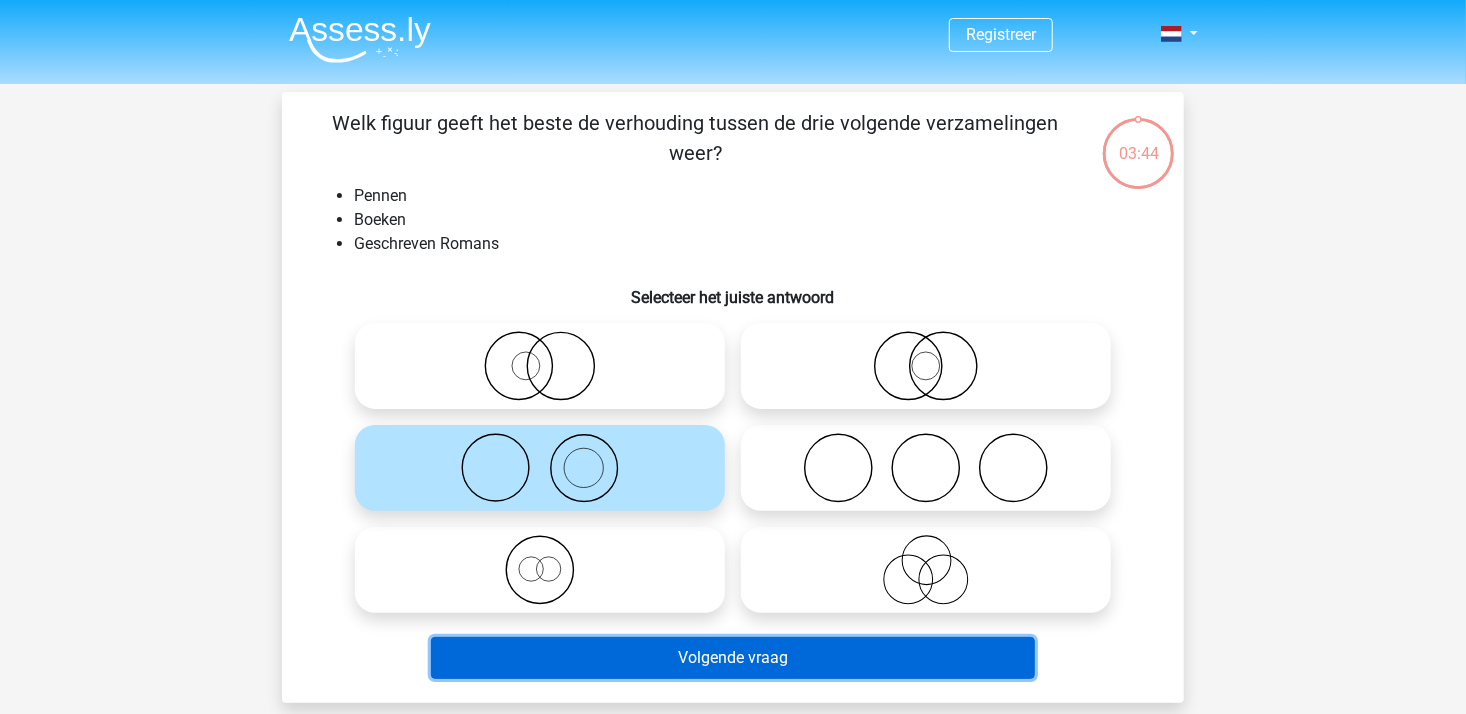 click on "Volgende vraag" at bounding box center (733, 658) 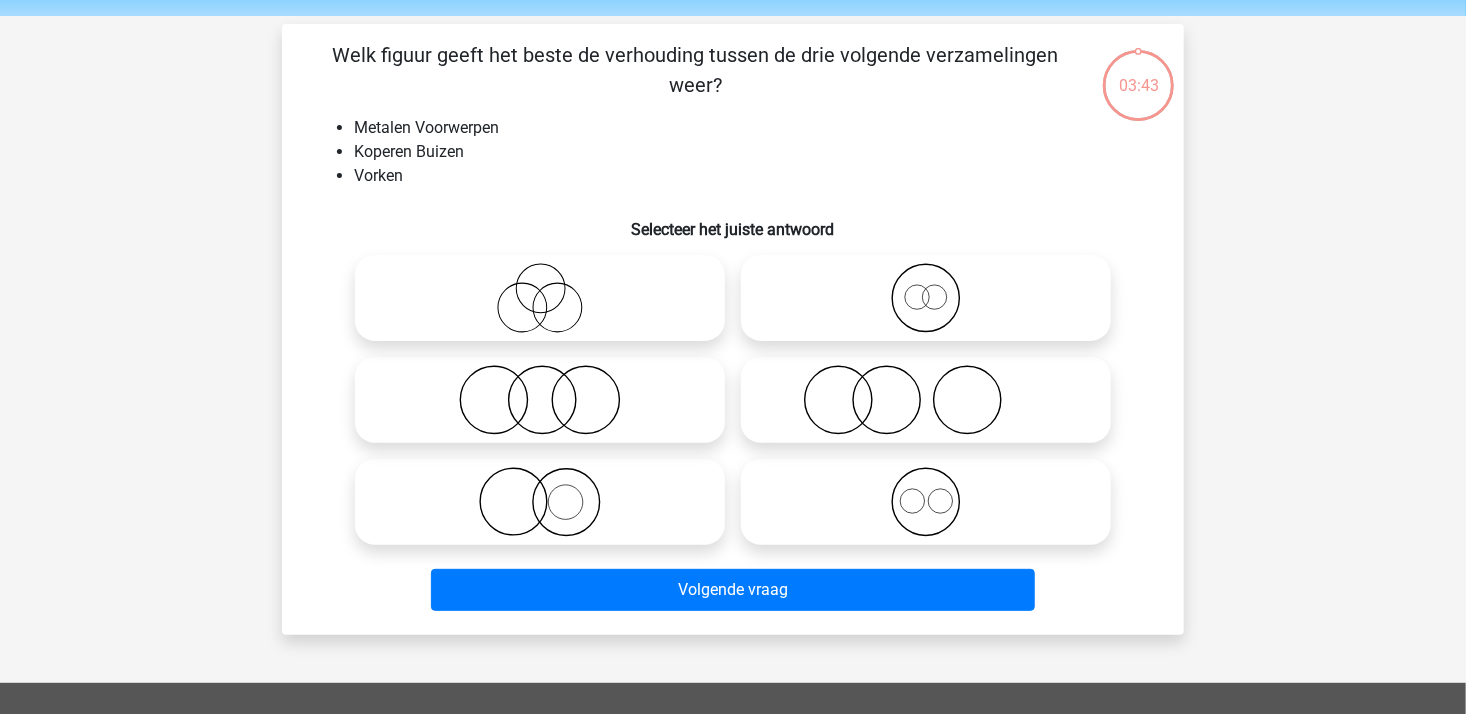 scroll, scrollTop: 92, scrollLeft: 0, axis: vertical 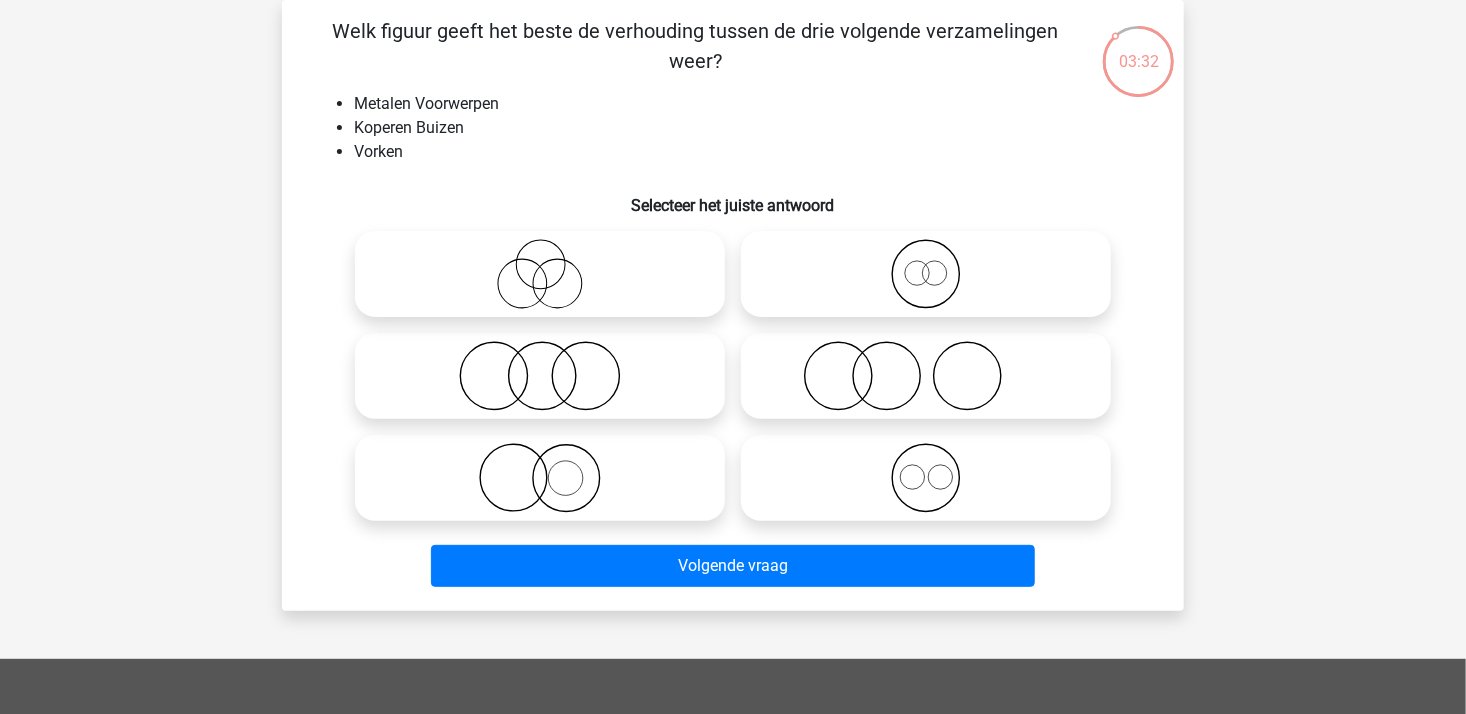 click 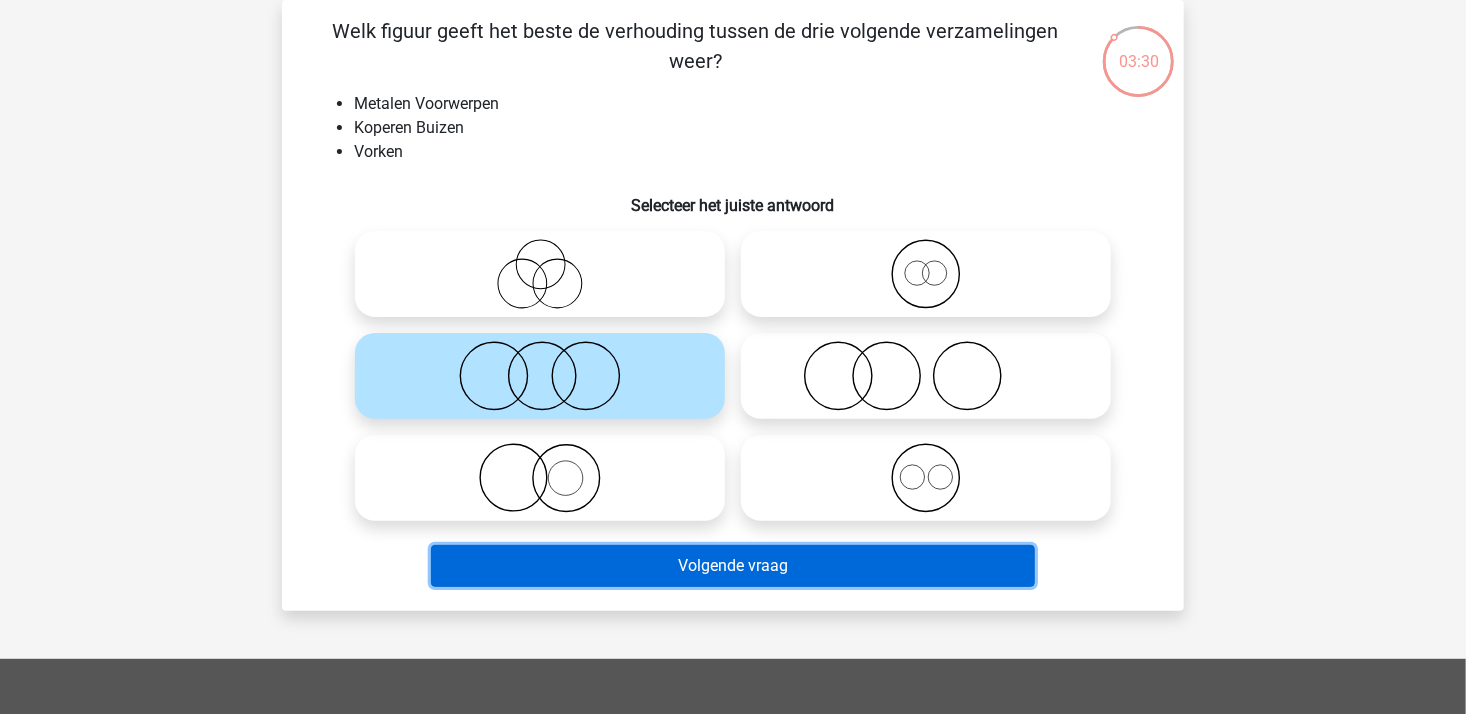 click on "Volgende vraag" at bounding box center (733, 566) 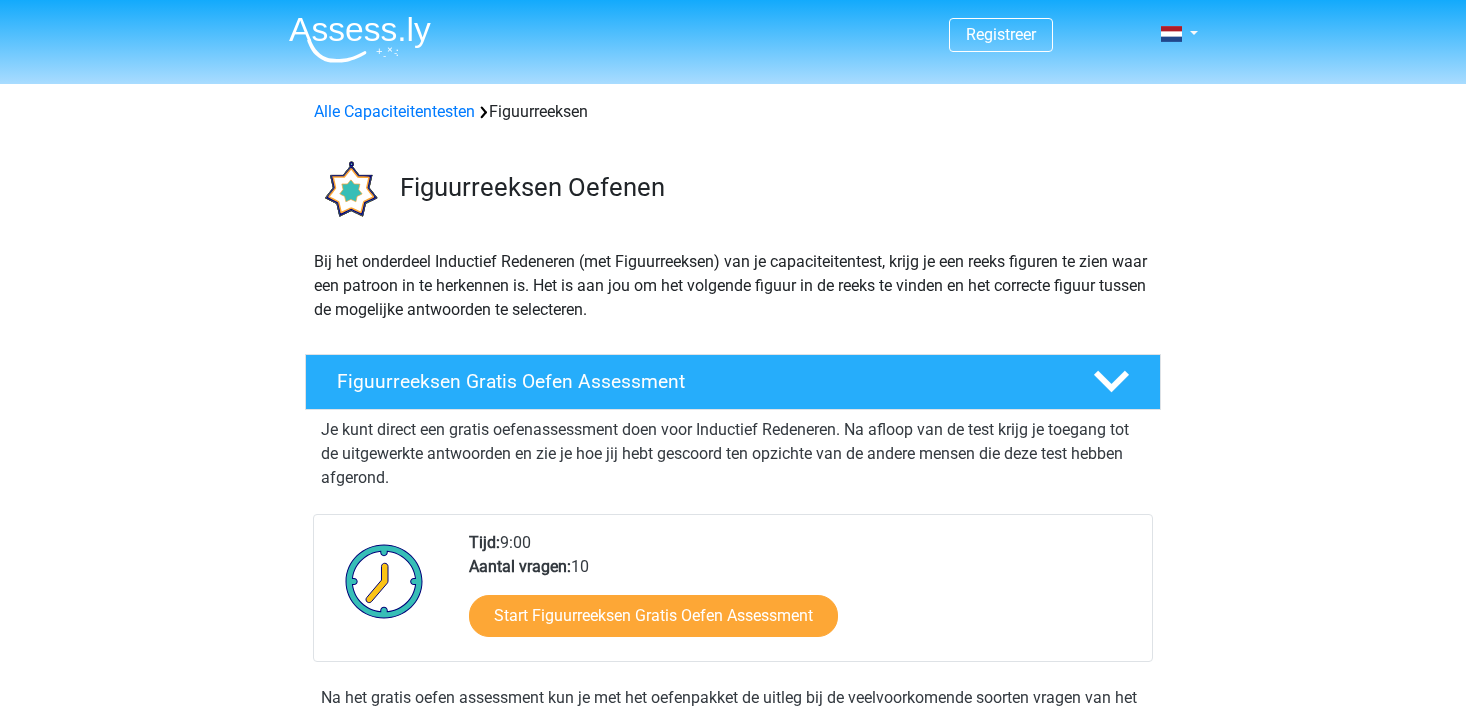 scroll, scrollTop: 0, scrollLeft: 0, axis: both 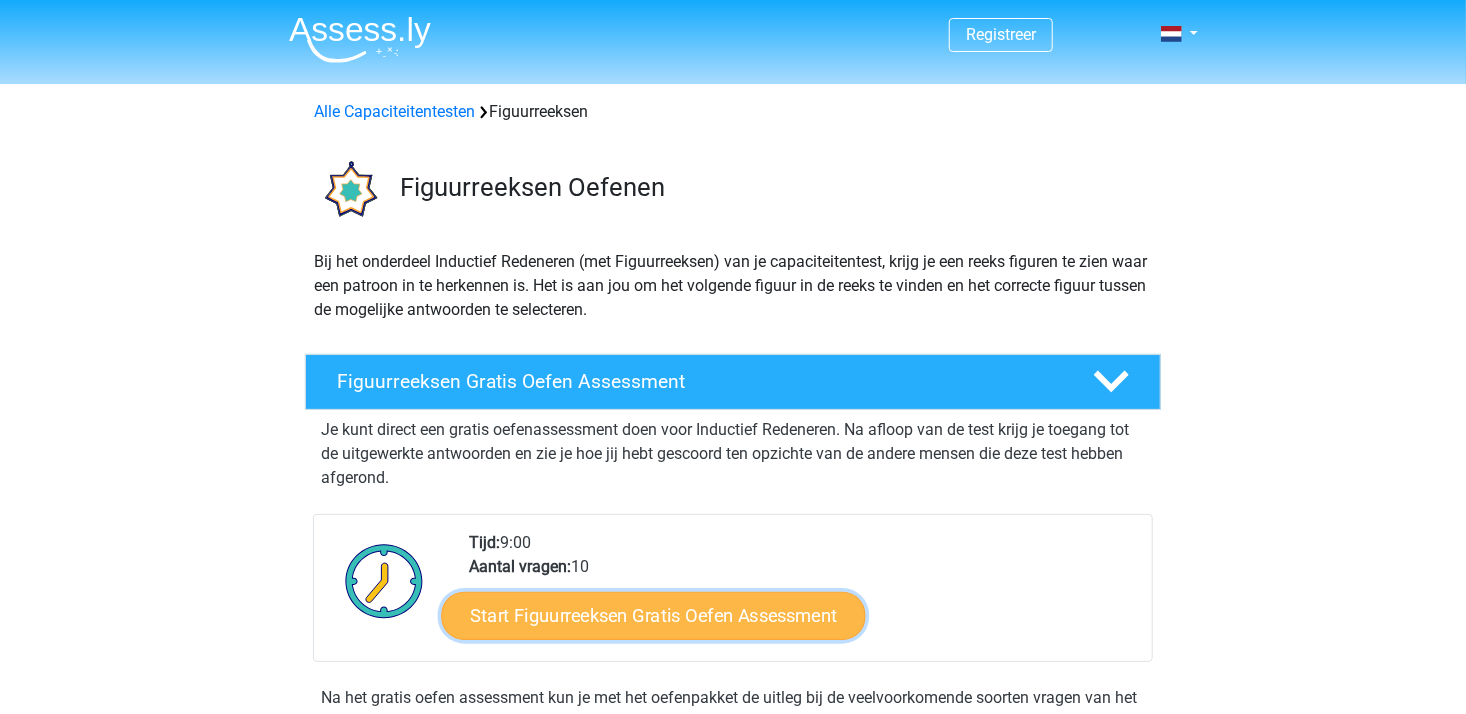 click on "Start Figuurreeksen
Gratis Oefen Assessment" at bounding box center [654, 615] 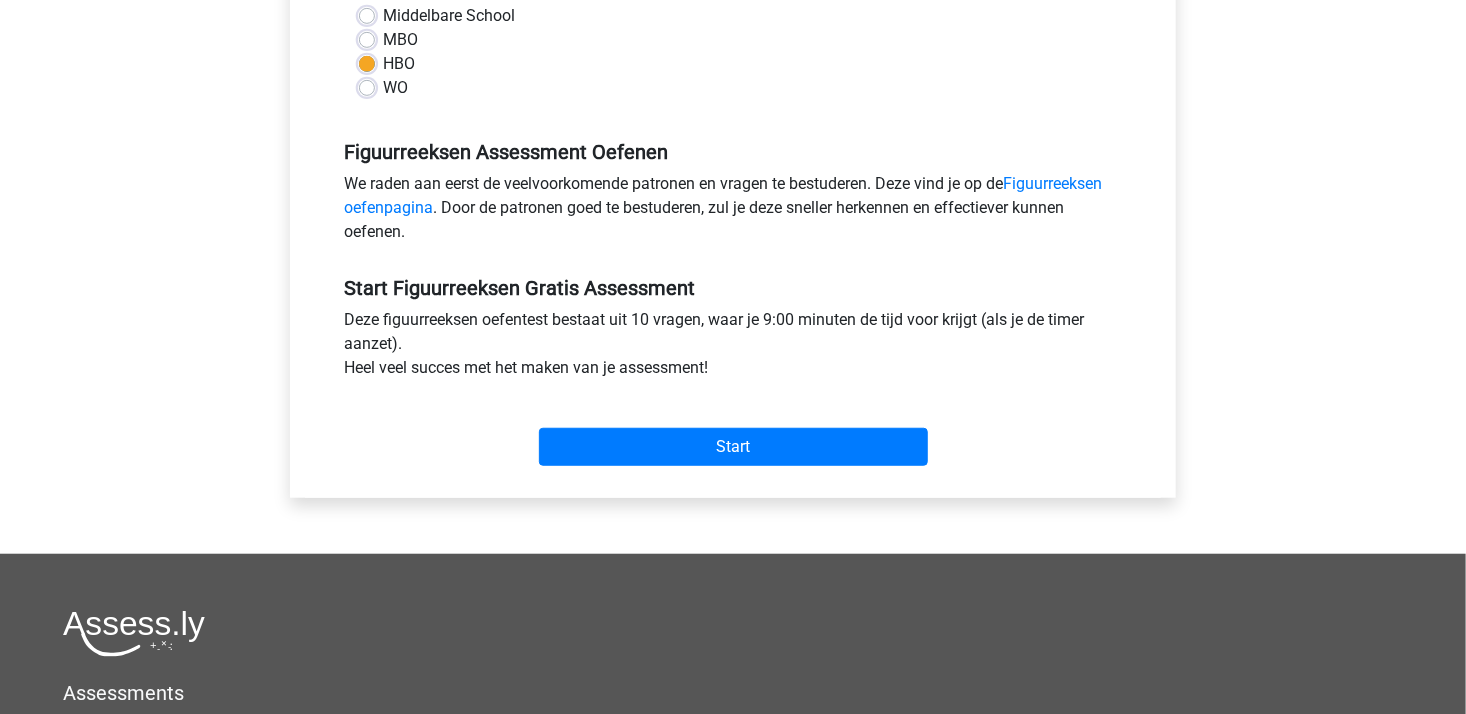scroll, scrollTop: 500, scrollLeft: 0, axis: vertical 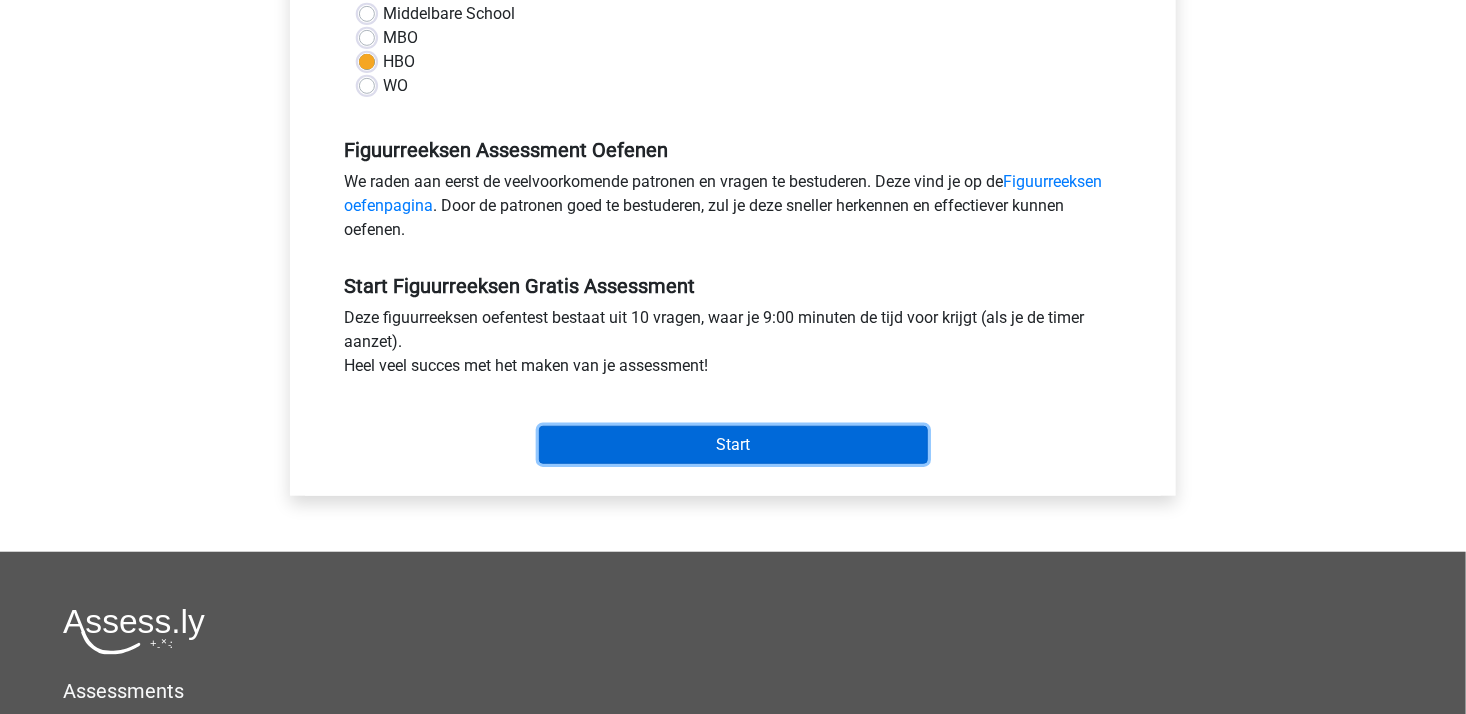click on "Start" at bounding box center (733, 445) 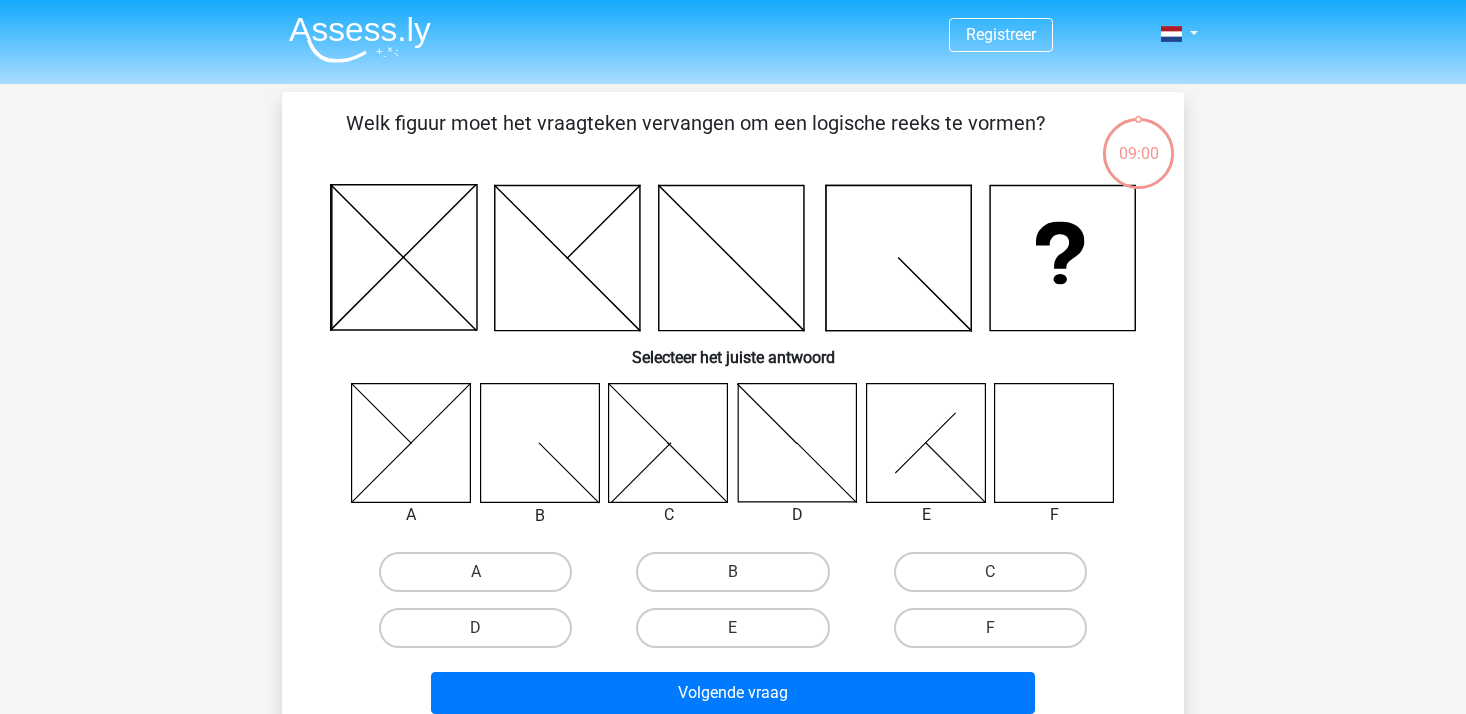scroll, scrollTop: 0, scrollLeft: 0, axis: both 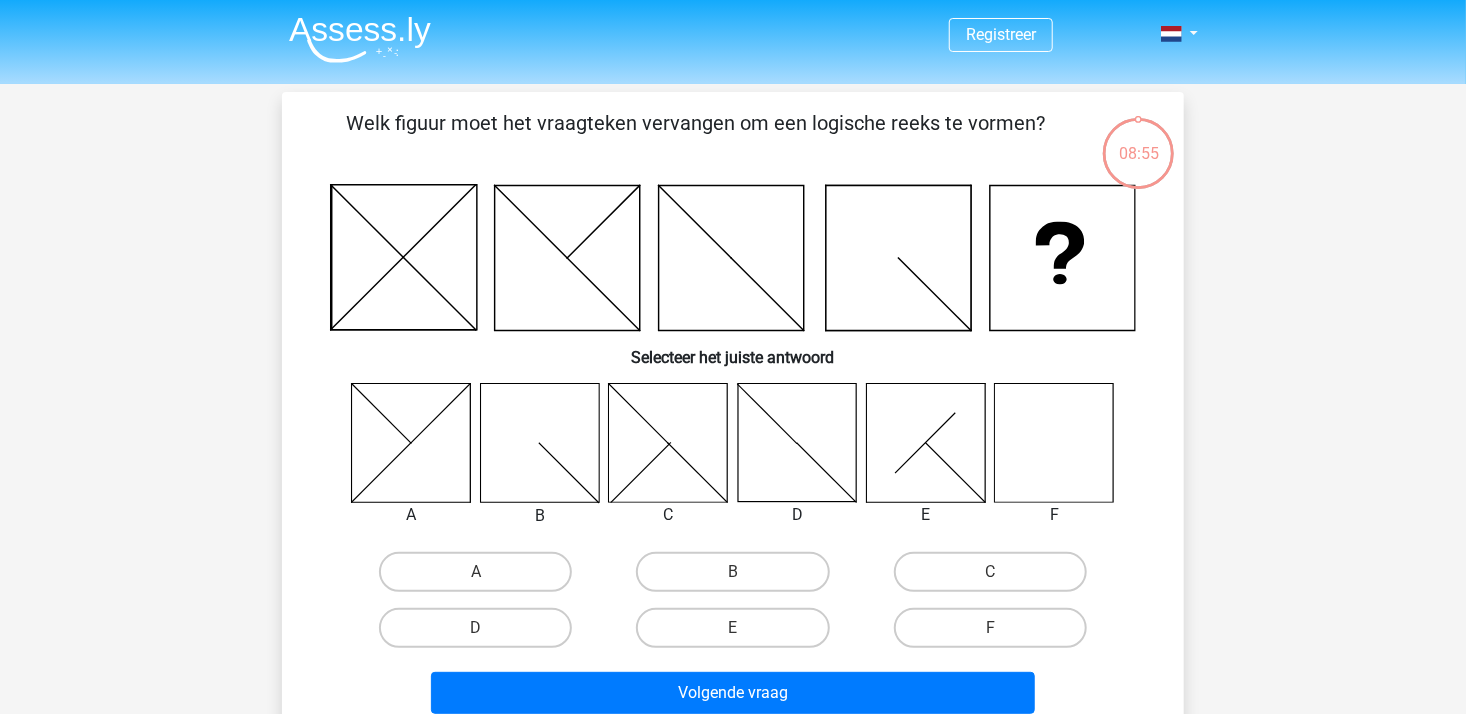 click 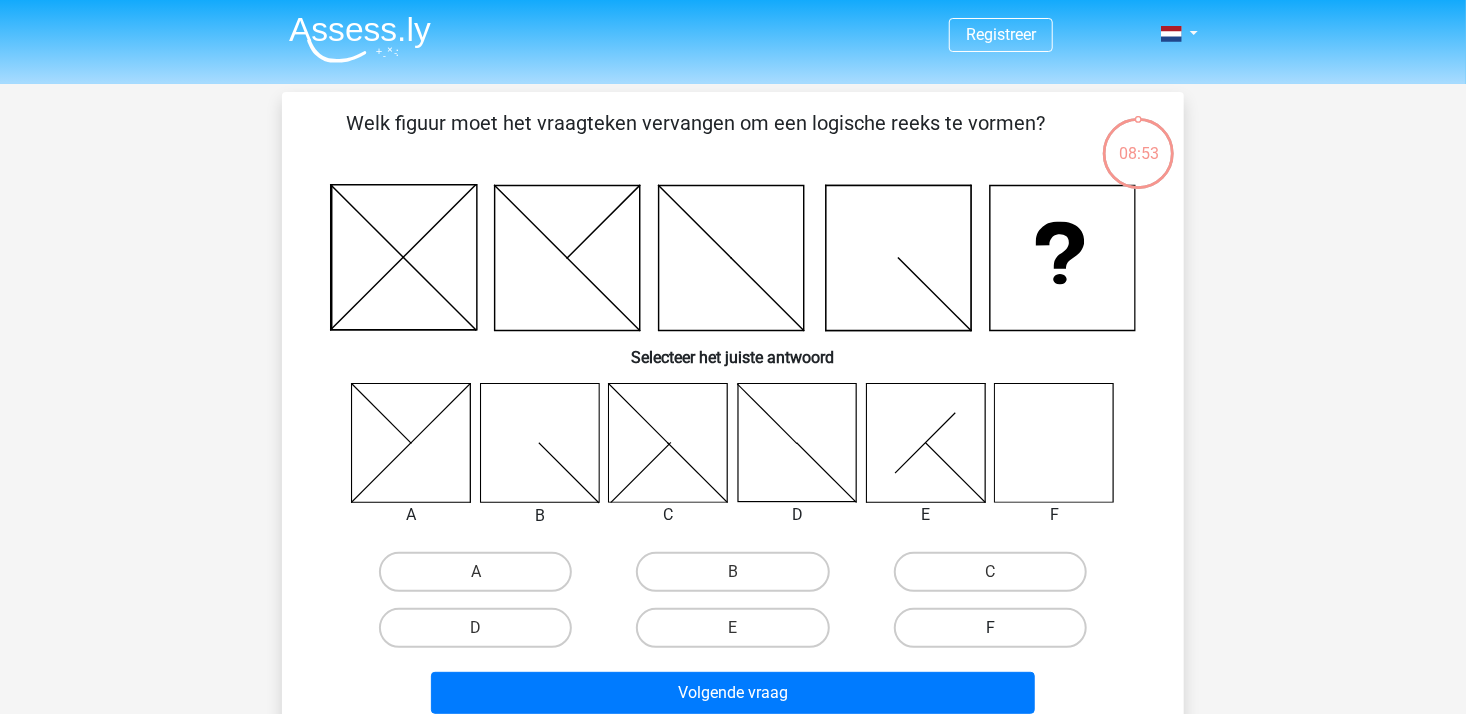 click on "F" at bounding box center (990, 628) 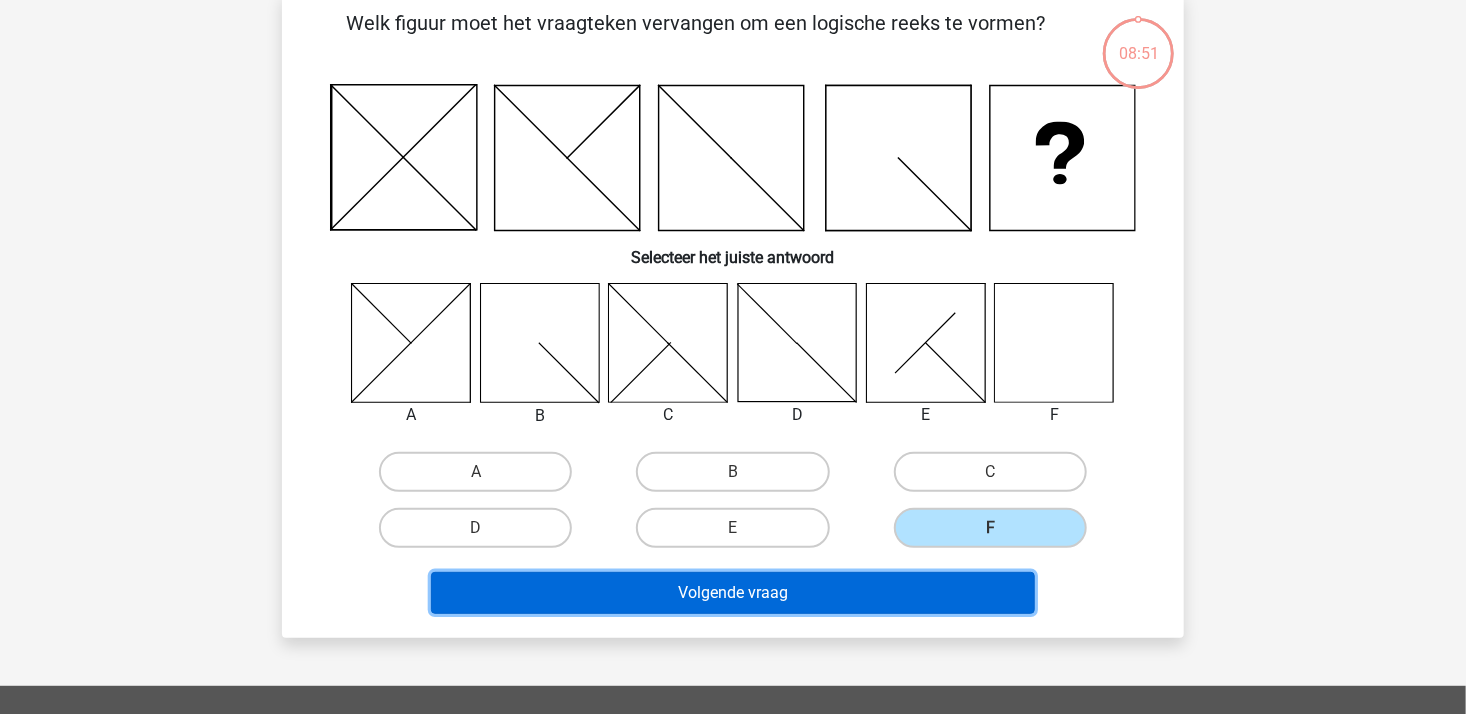 click on "Volgende vraag" at bounding box center (733, 593) 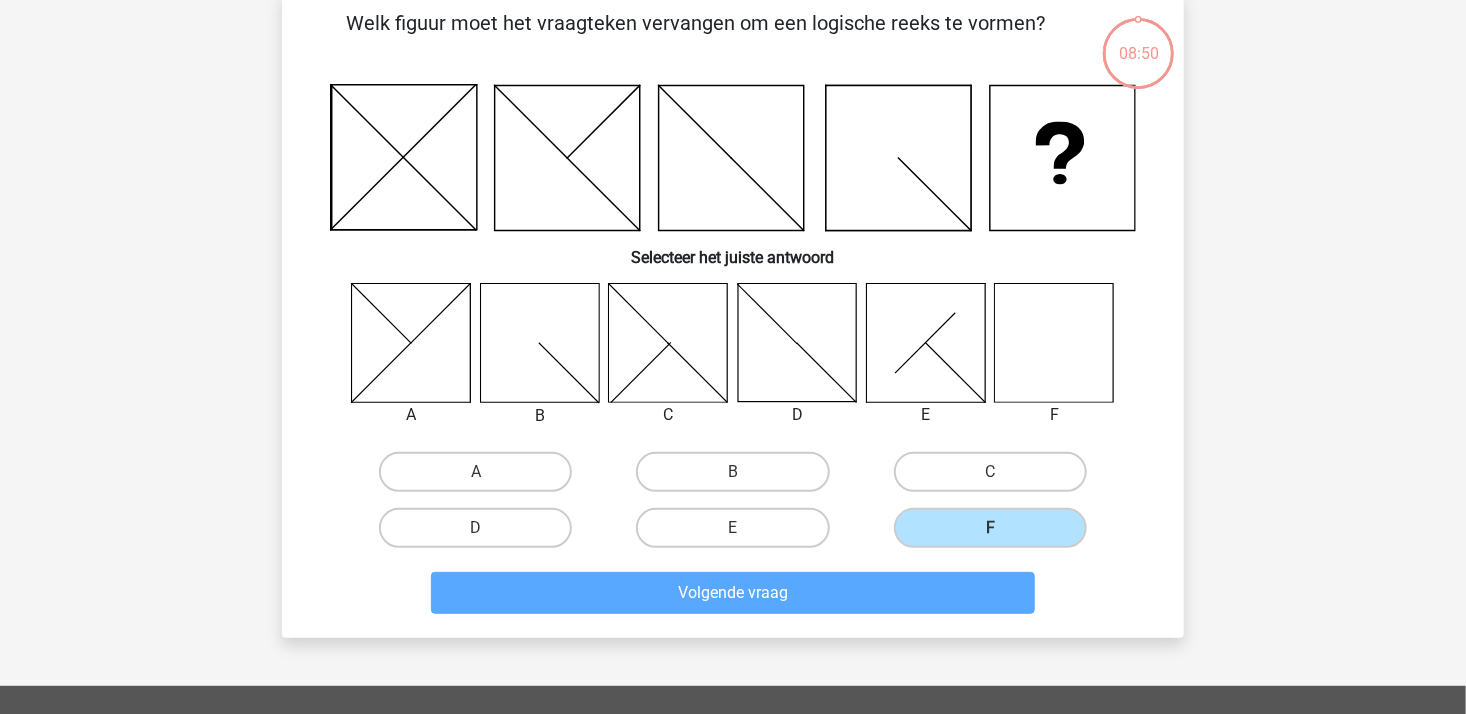 scroll, scrollTop: 92, scrollLeft: 0, axis: vertical 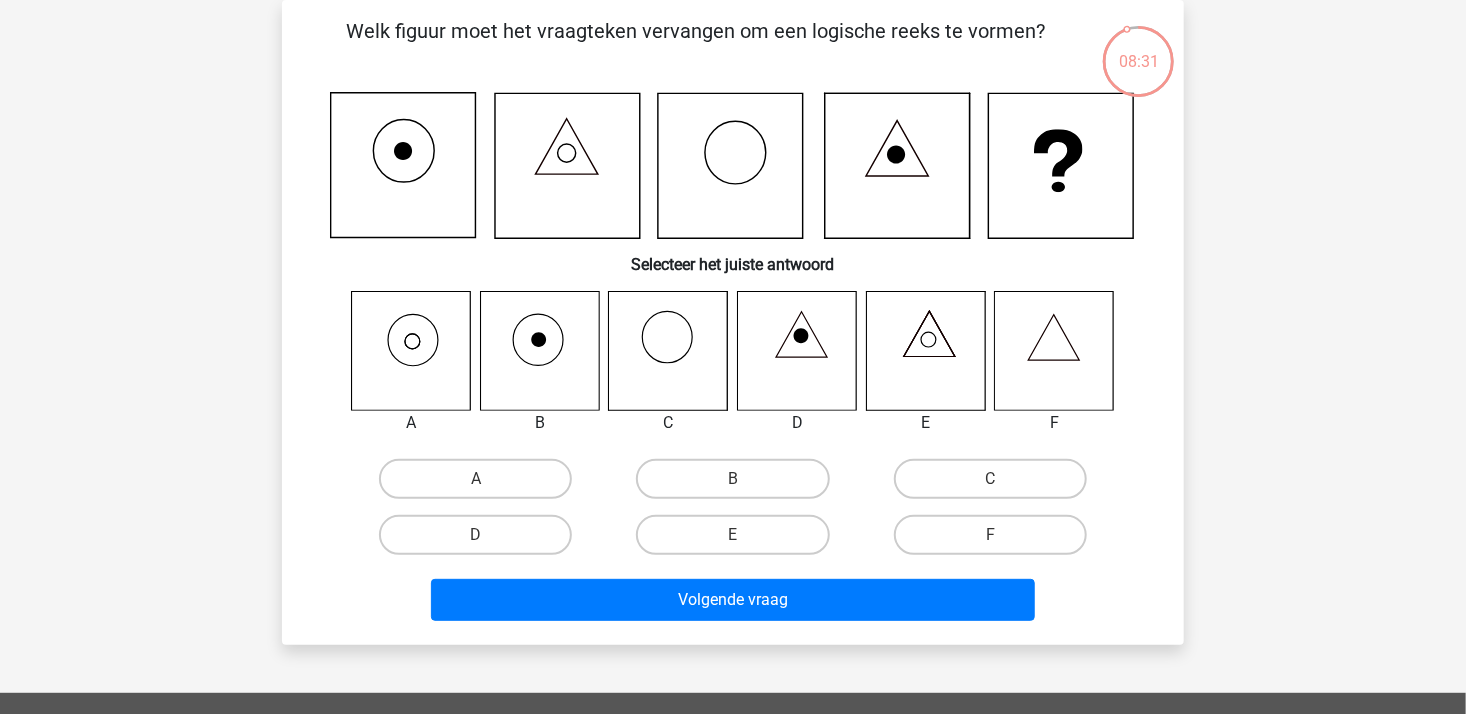 drag, startPoint x: 394, startPoint y: 346, endPoint x: 398, endPoint y: 358, distance: 12.649111 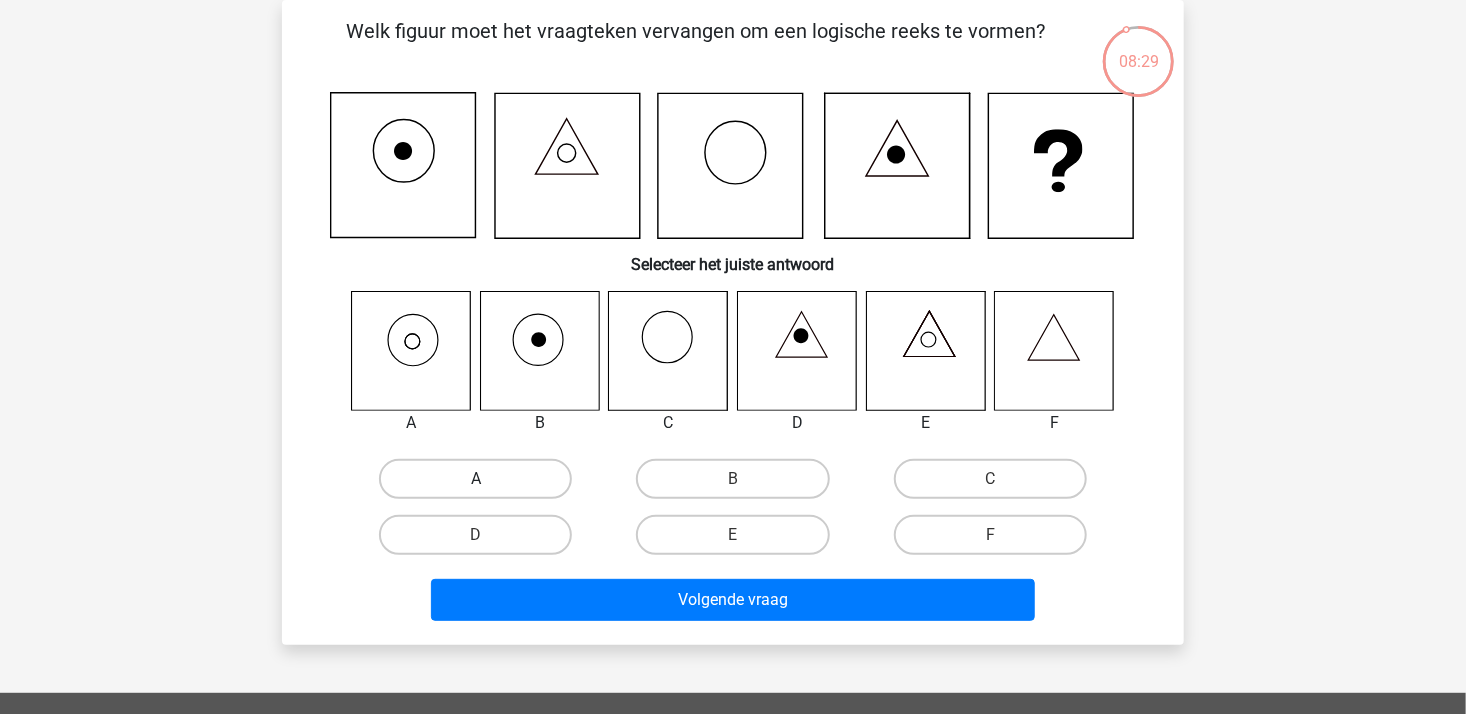 click on "A" at bounding box center [475, 479] 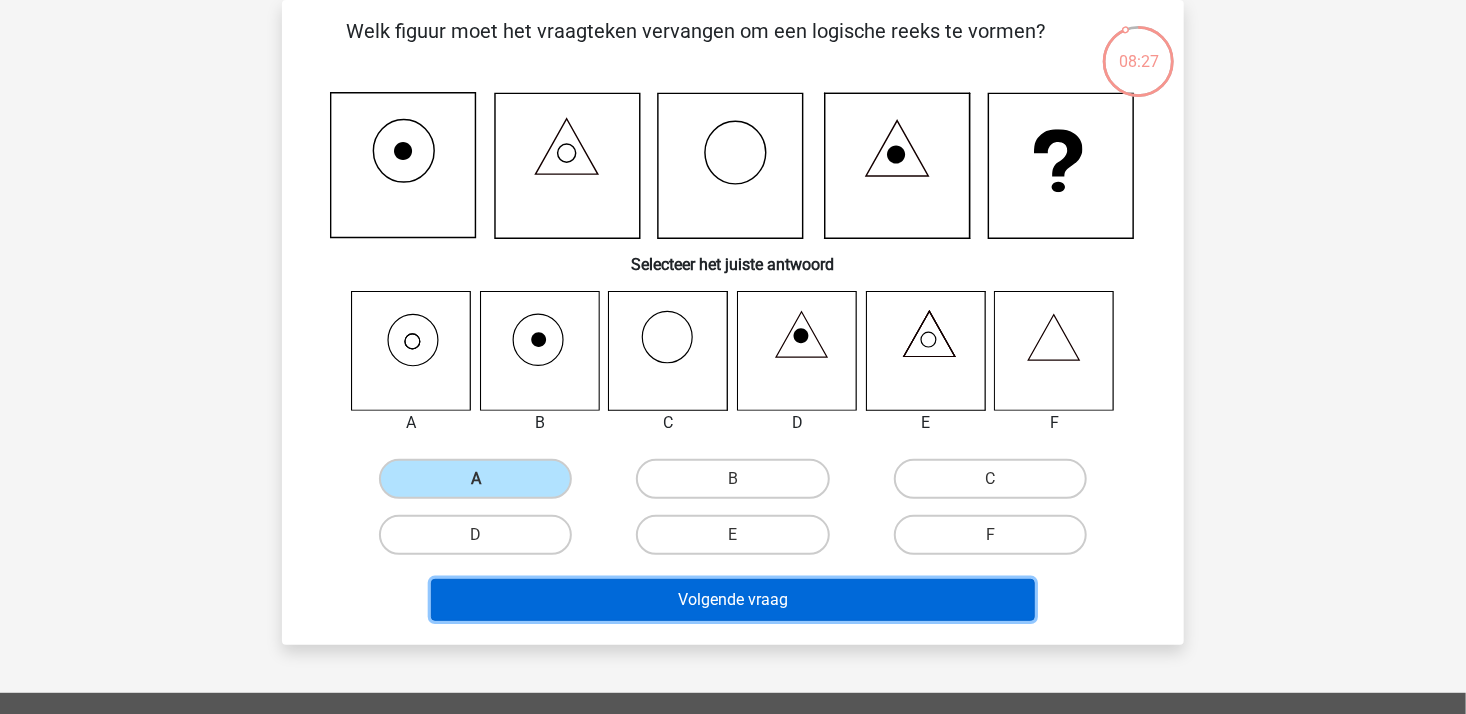 click on "Volgende vraag" at bounding box center (733, 600) 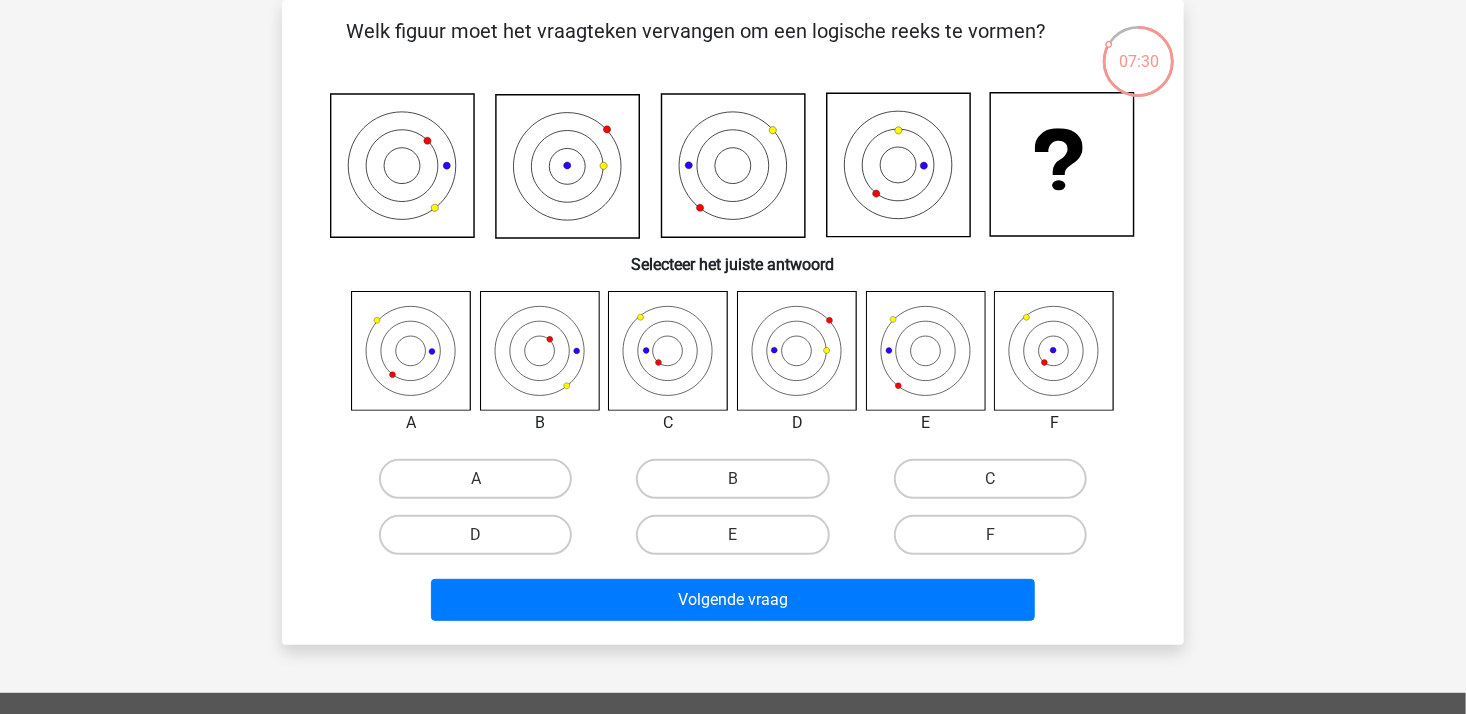 click 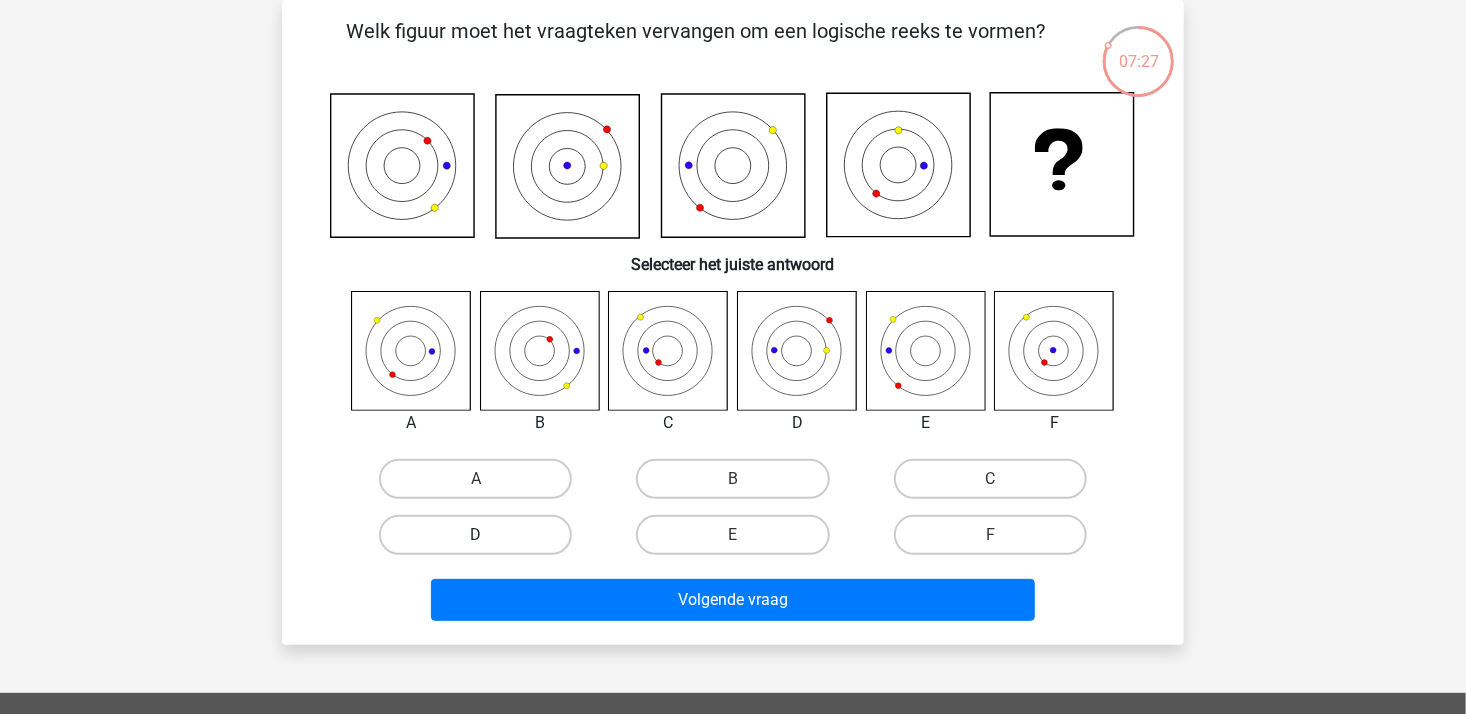 click on "D" at bounding box center [475, 535] 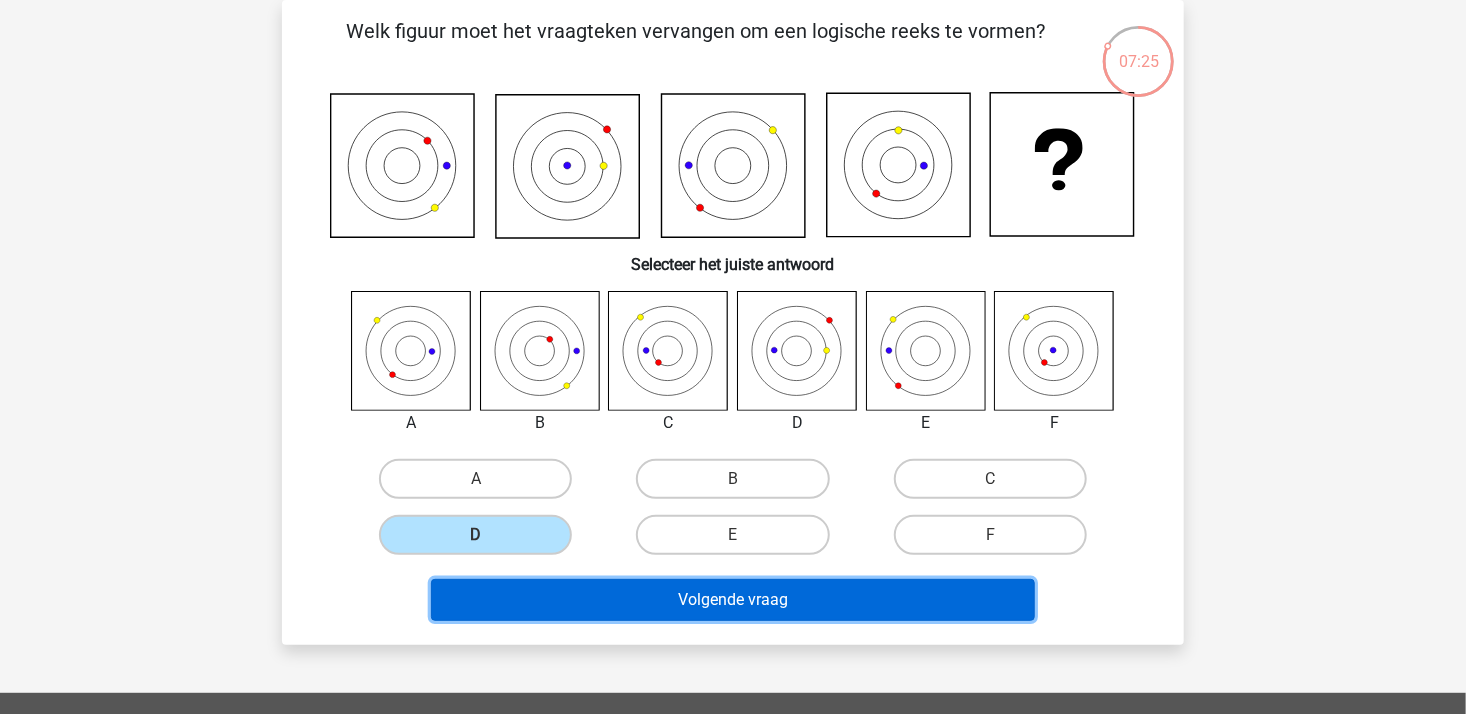 click on "Volgende vraag" at bounding box center (733, 600) 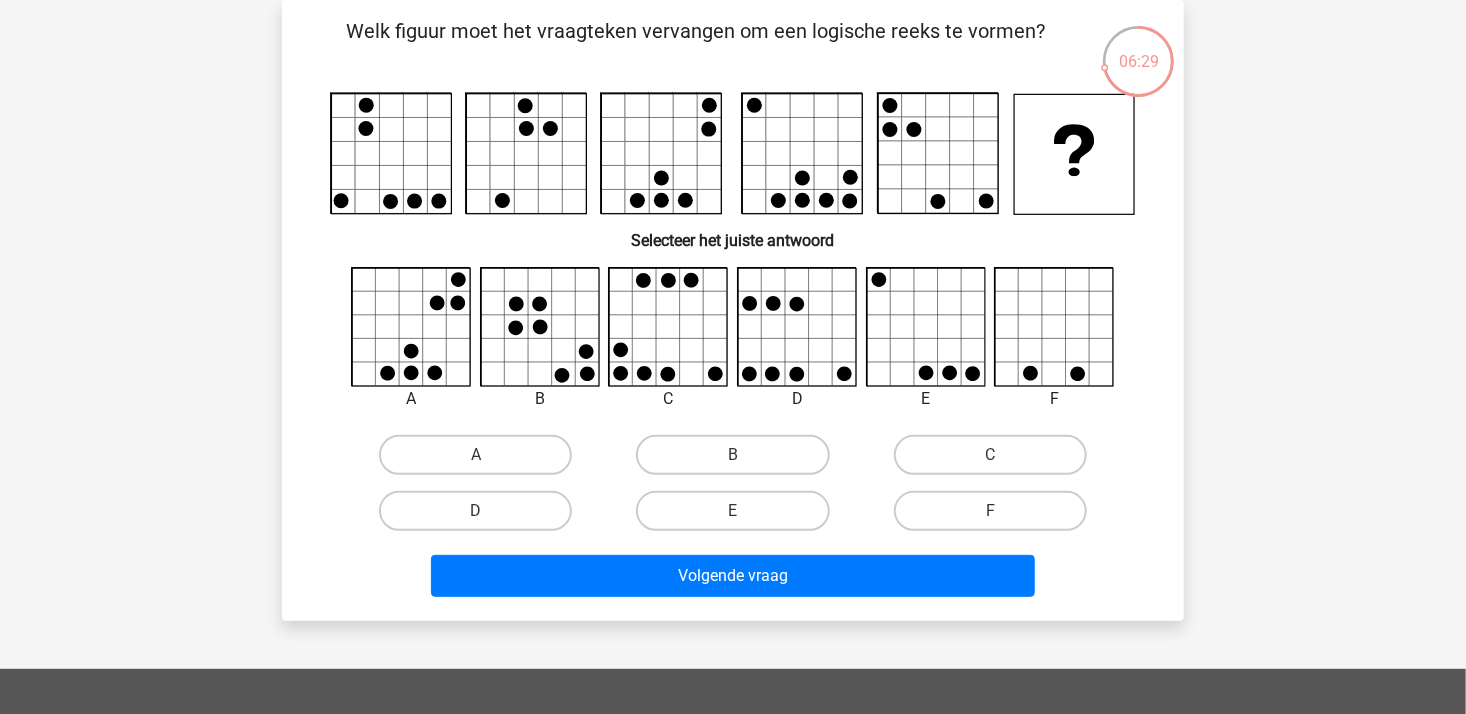 click 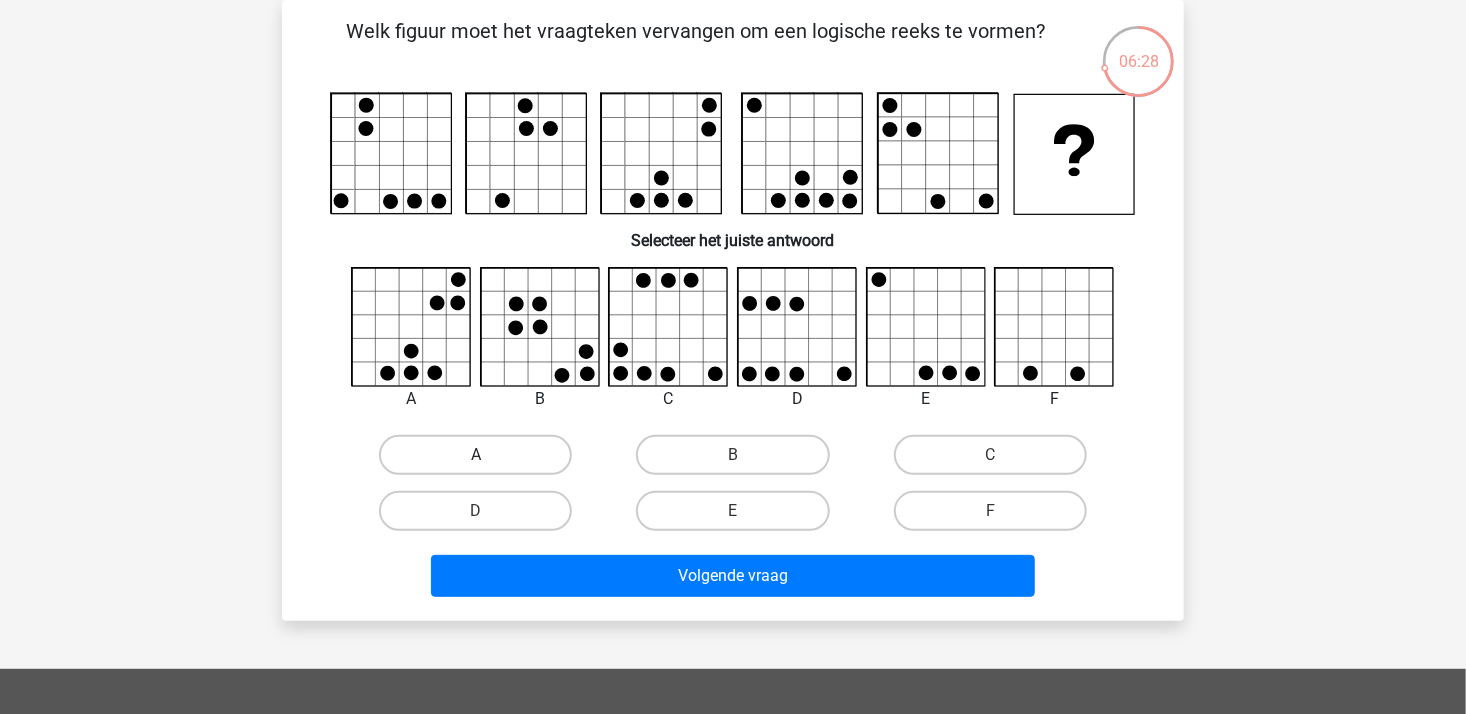 click on "A" at bounding box center (475, 455) 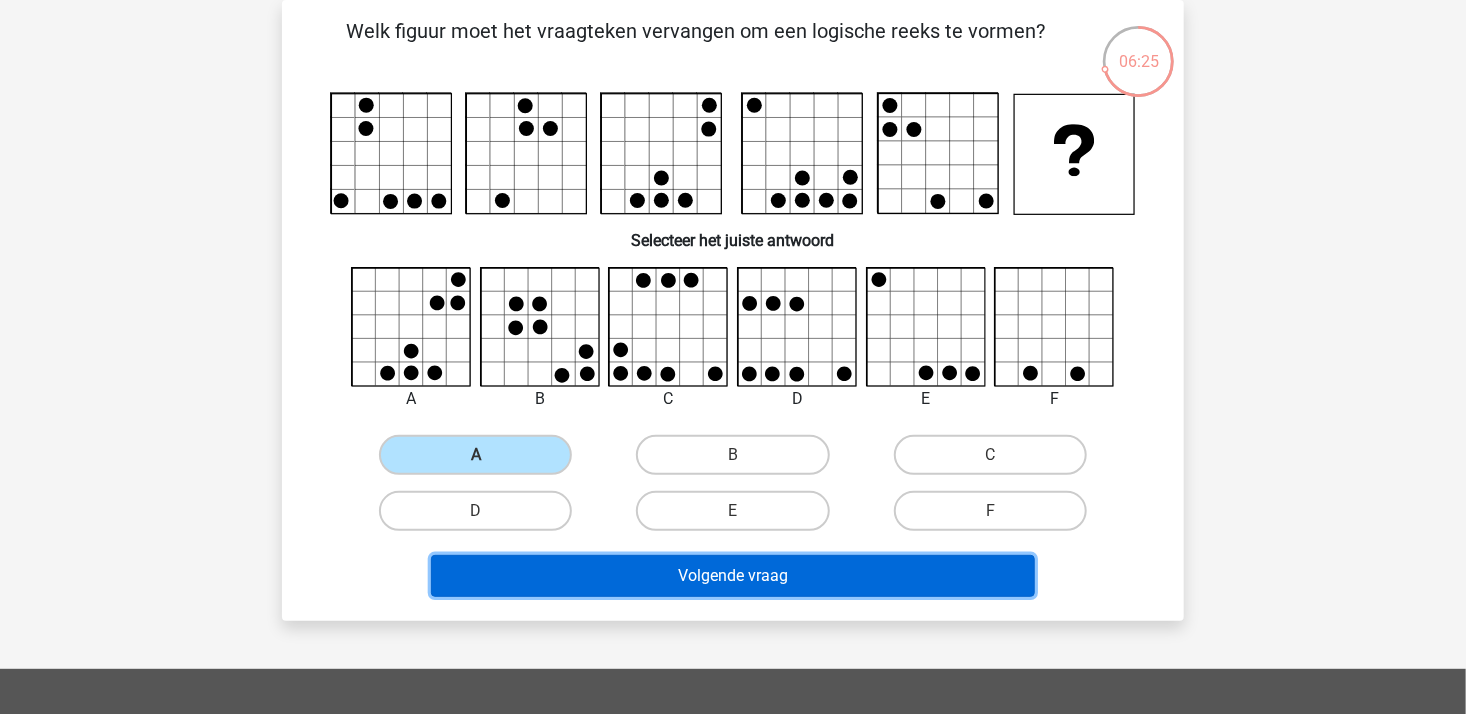 click on "Volgende vraag" at bounding box center (733, 576) 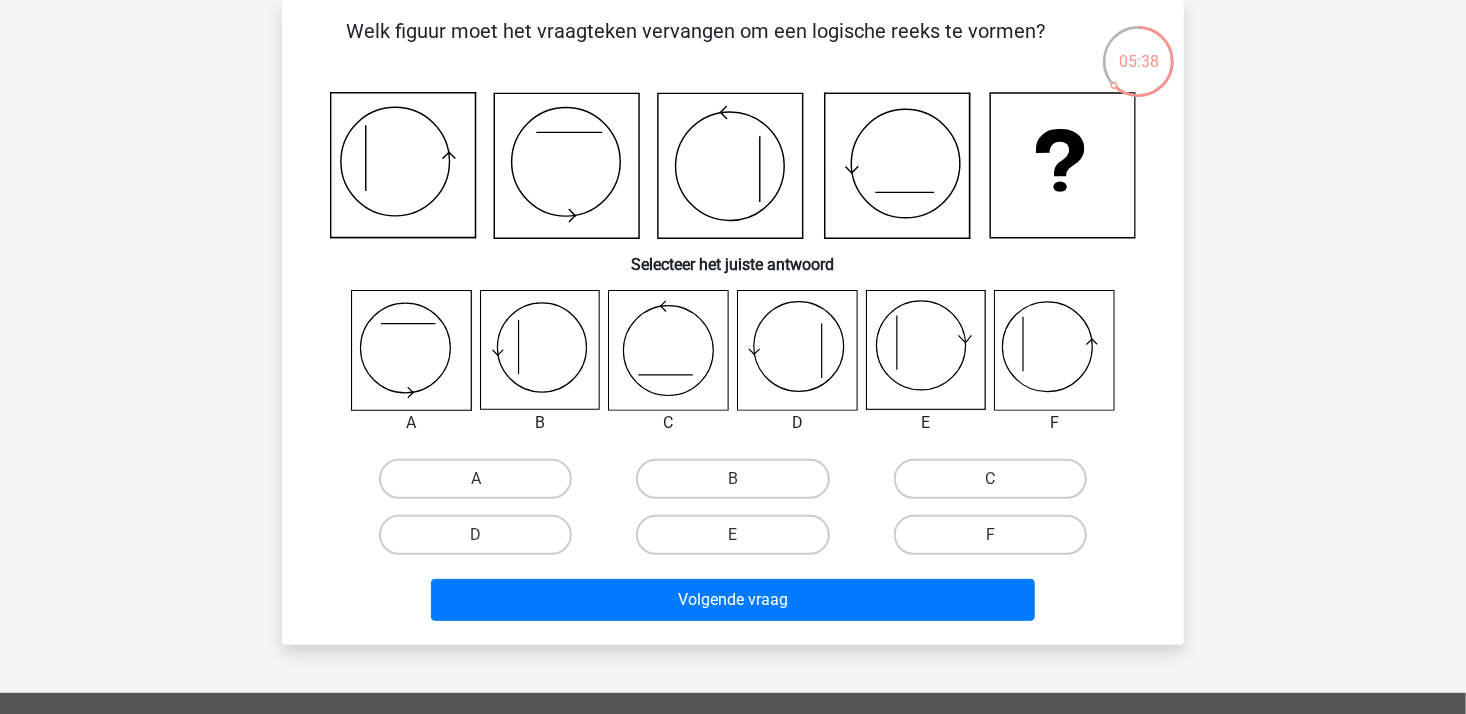 click 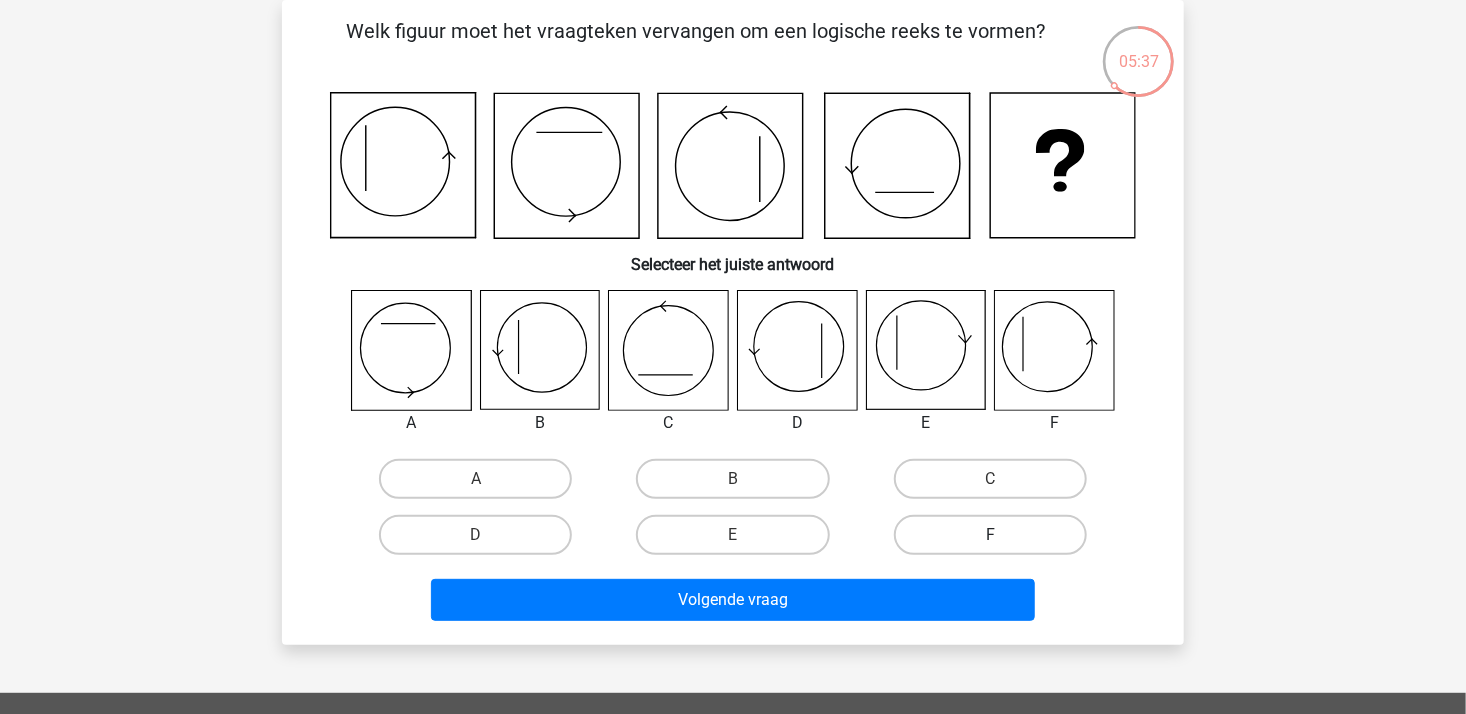 click on "F" at bounding box center (990, 535) 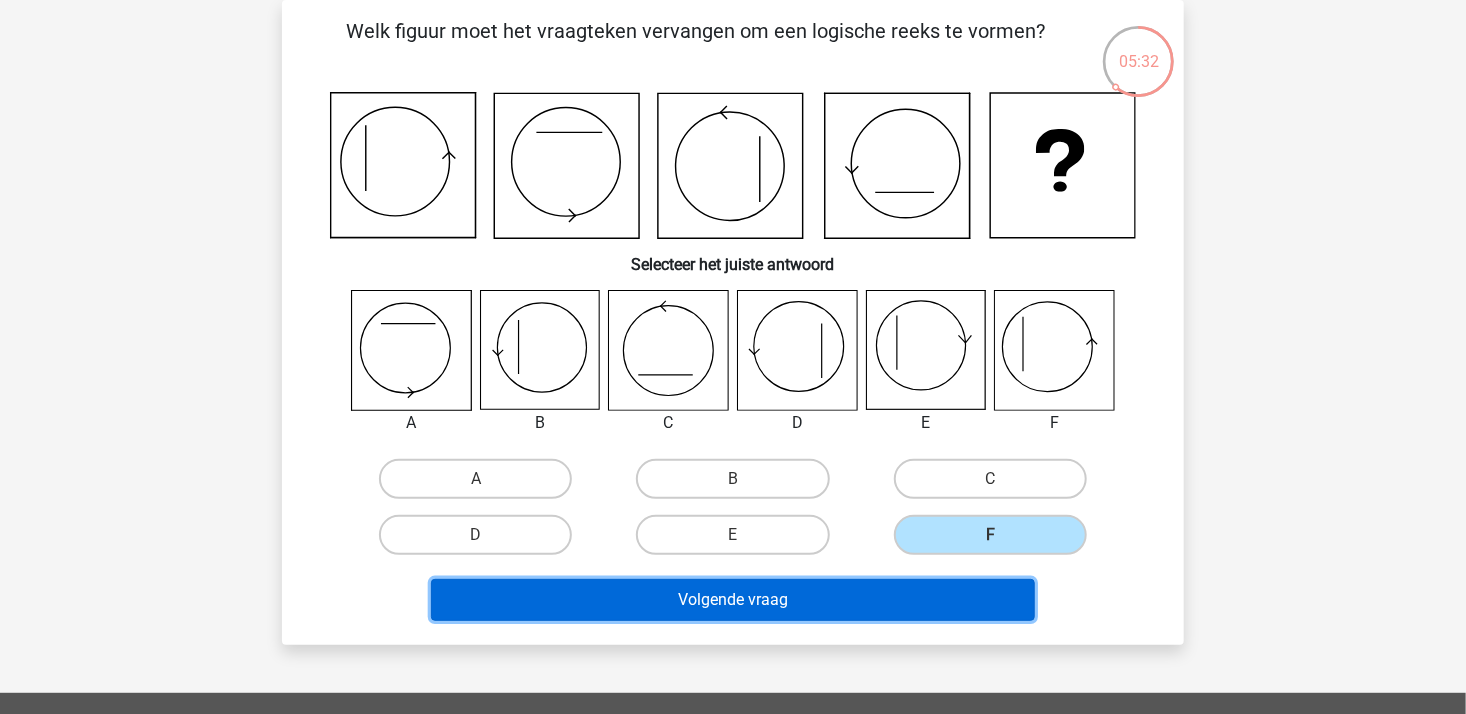 click on "Volgende vraag" at bounding box center [733, 600] 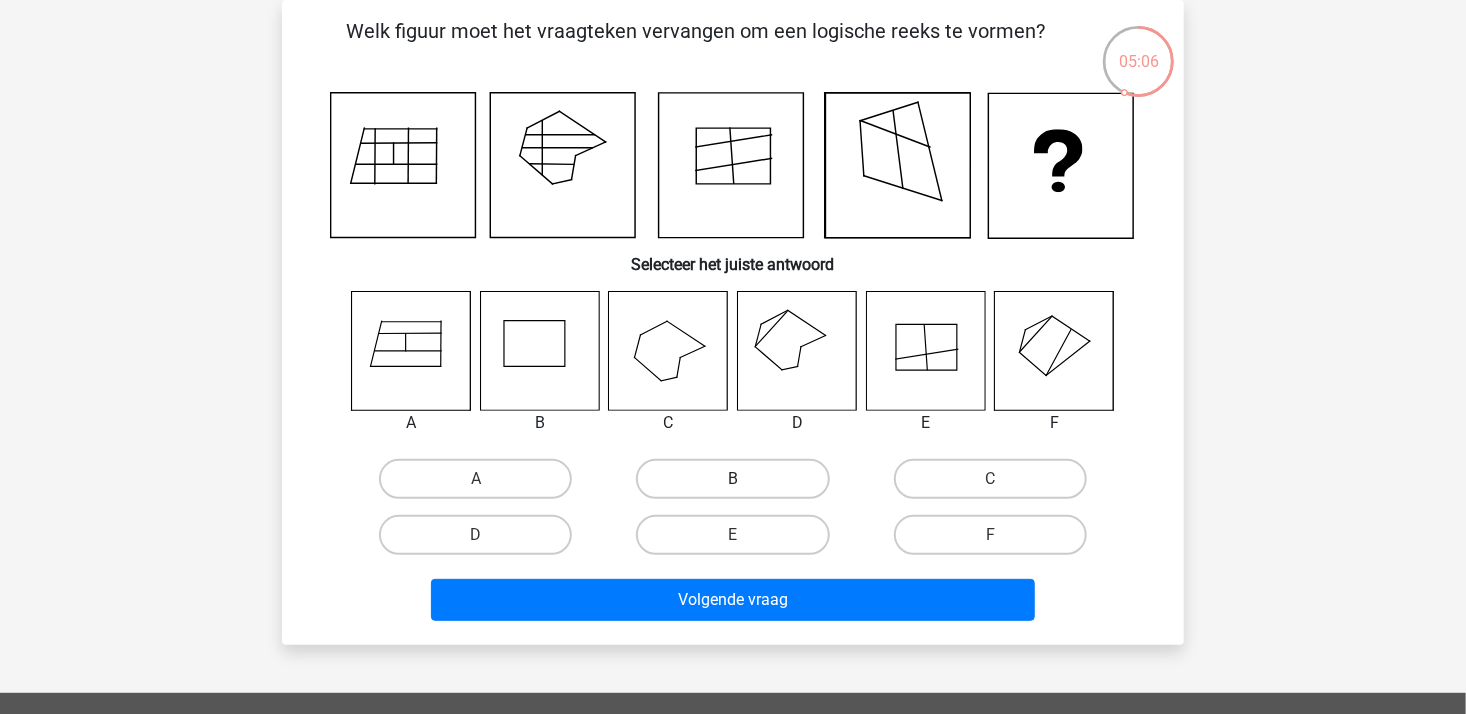 click on "B" at bounding box center (732, 479) 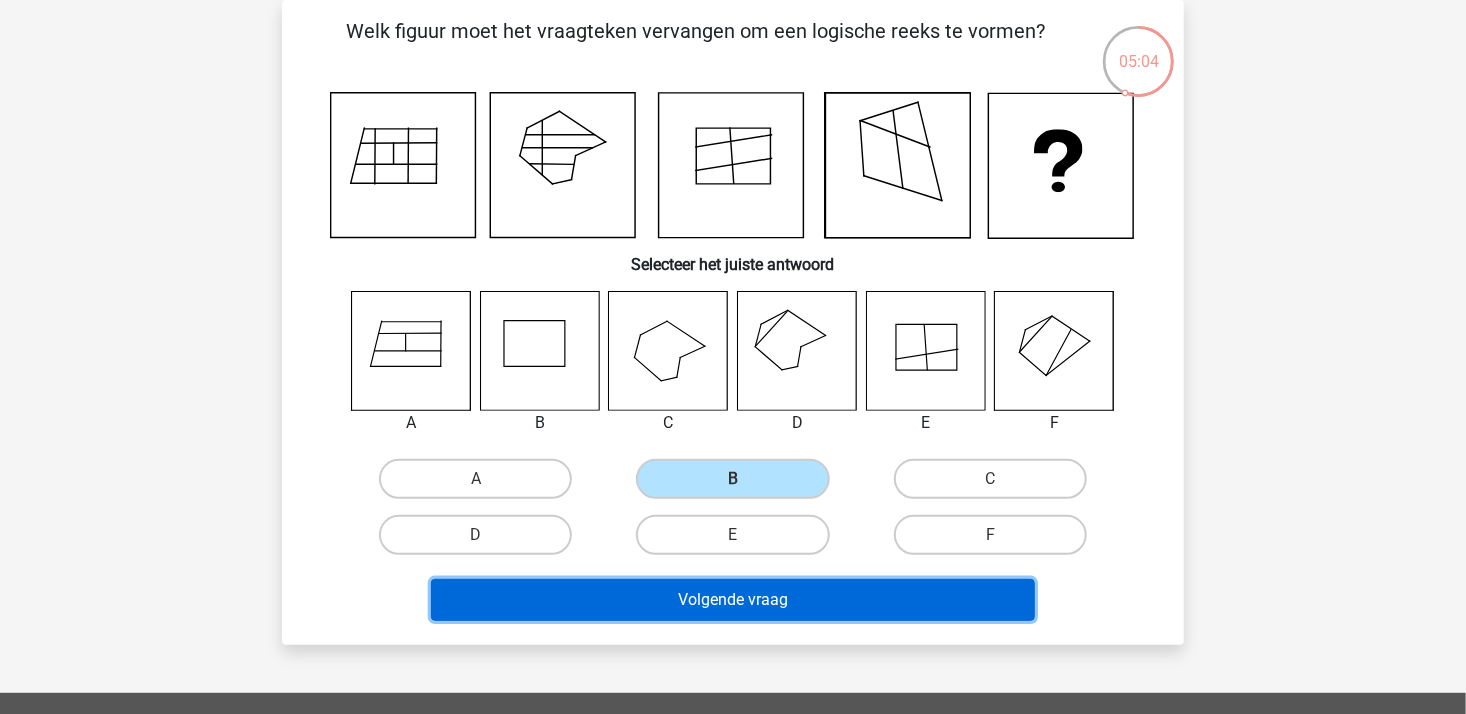 click on "Volgende vraag" at bounding box center (733, 600) 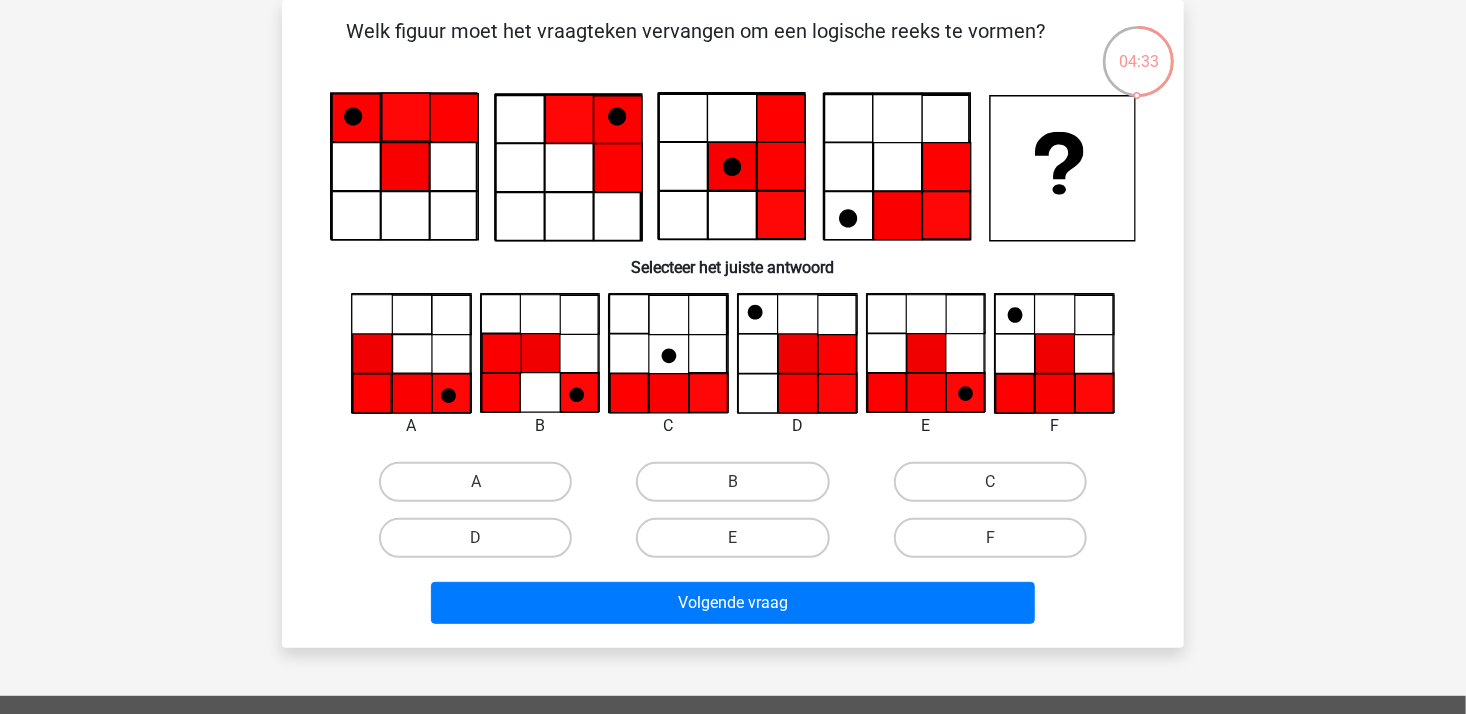click 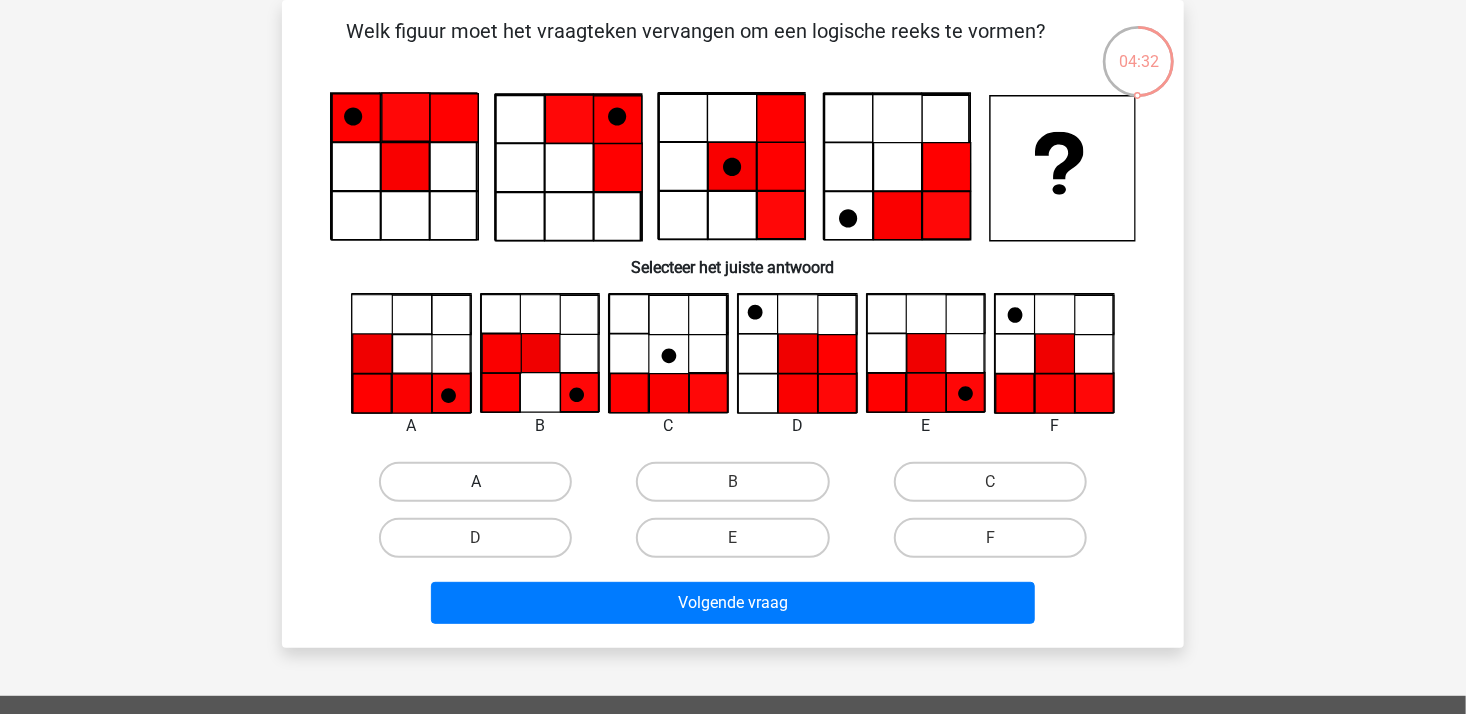 click on "A" at bounding box center [475, 482] 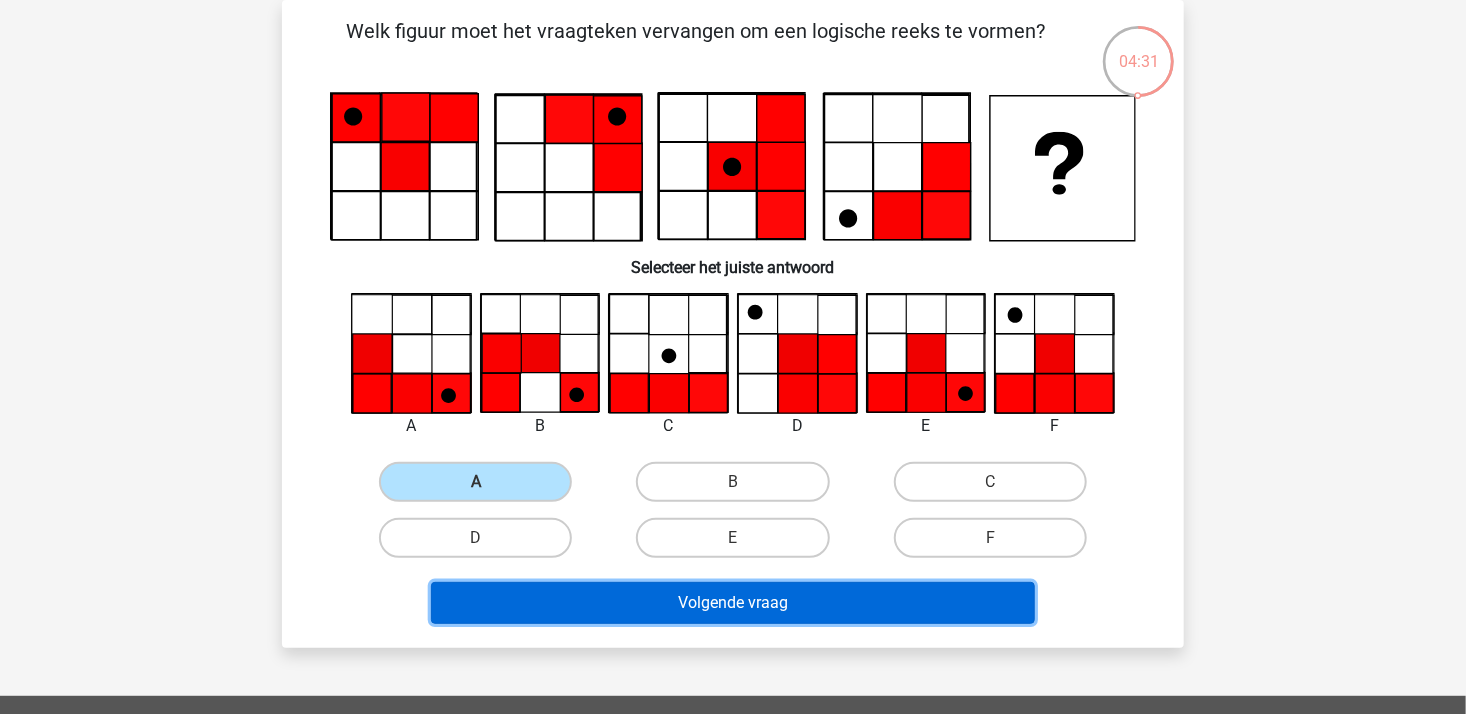 click on "Volgende vraag" at bounding box center (733, 603) 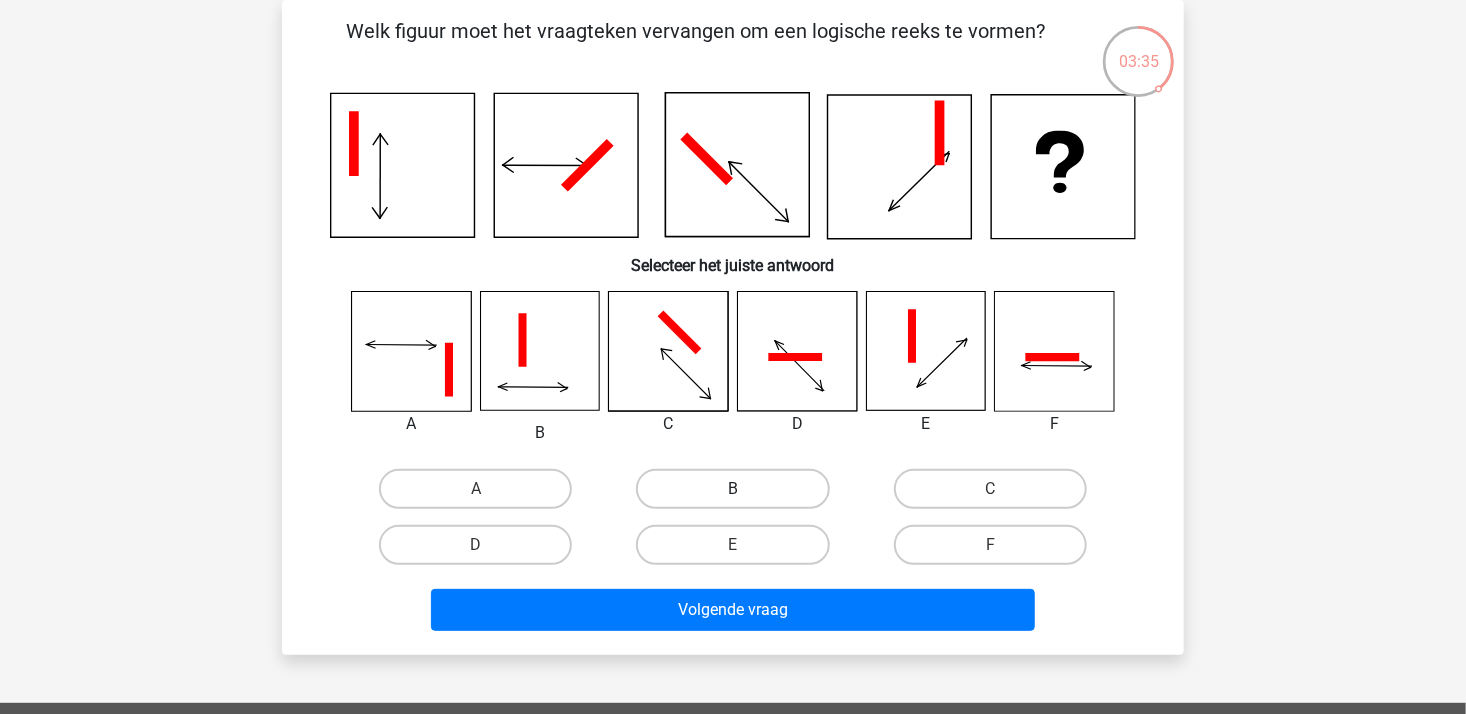 click on "B" at bounding box center [732, 489] 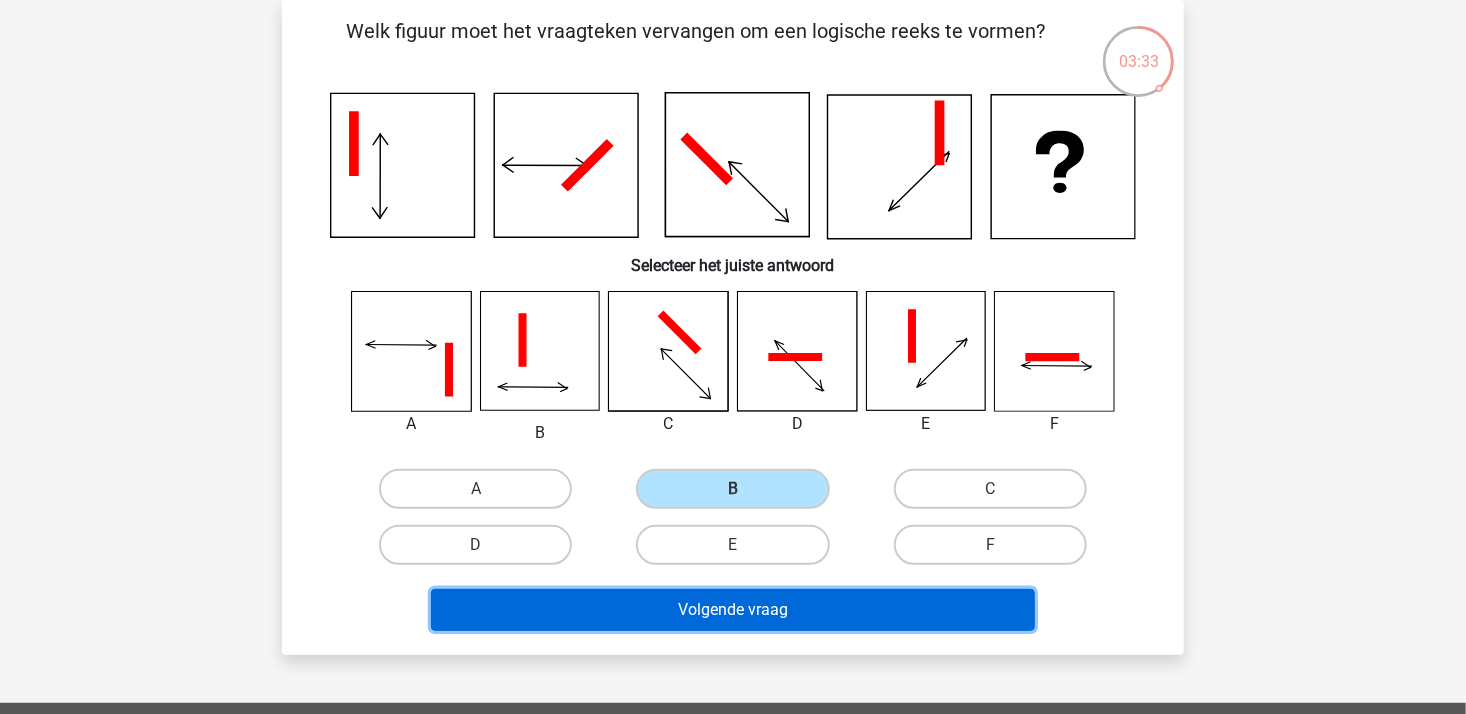 click on "Volgende vraag" at bounding box center (733, 610) 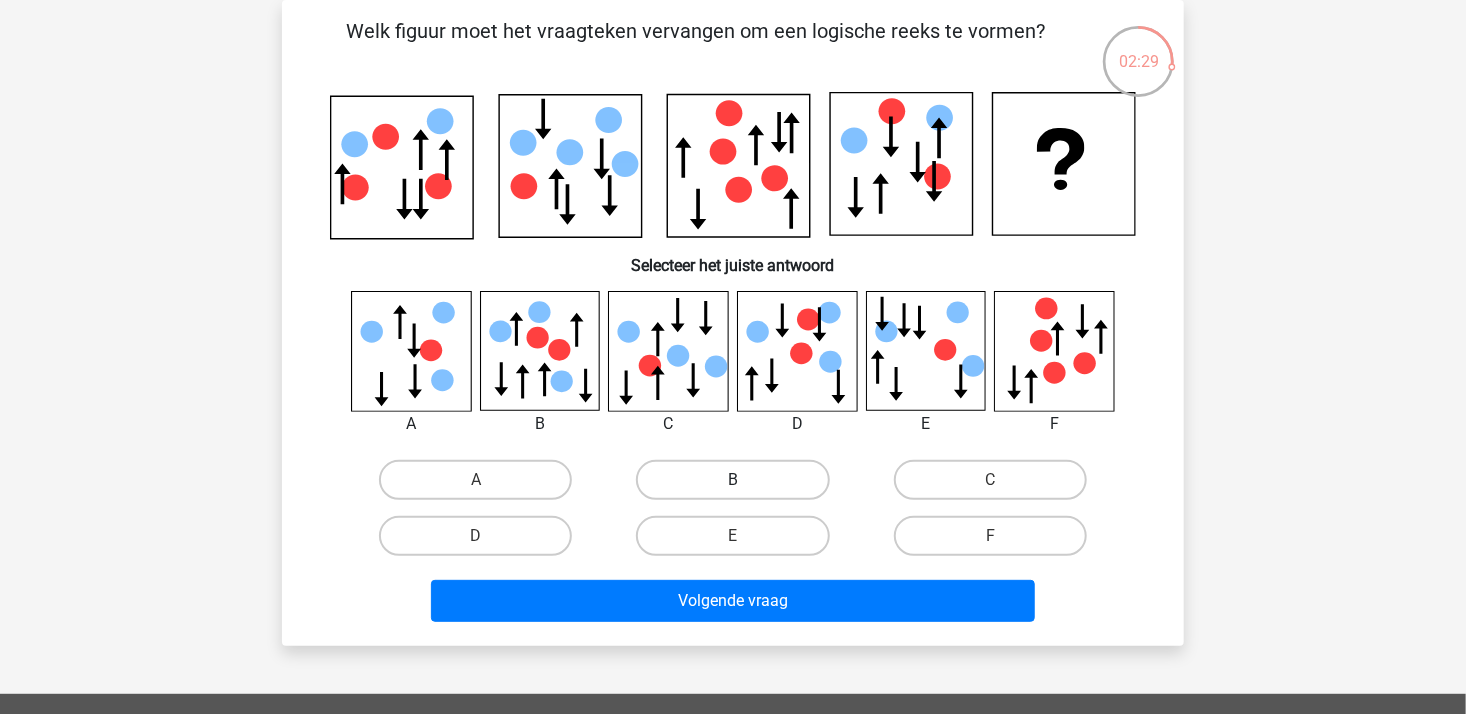 click on "B" at bounding box center [732, 480] 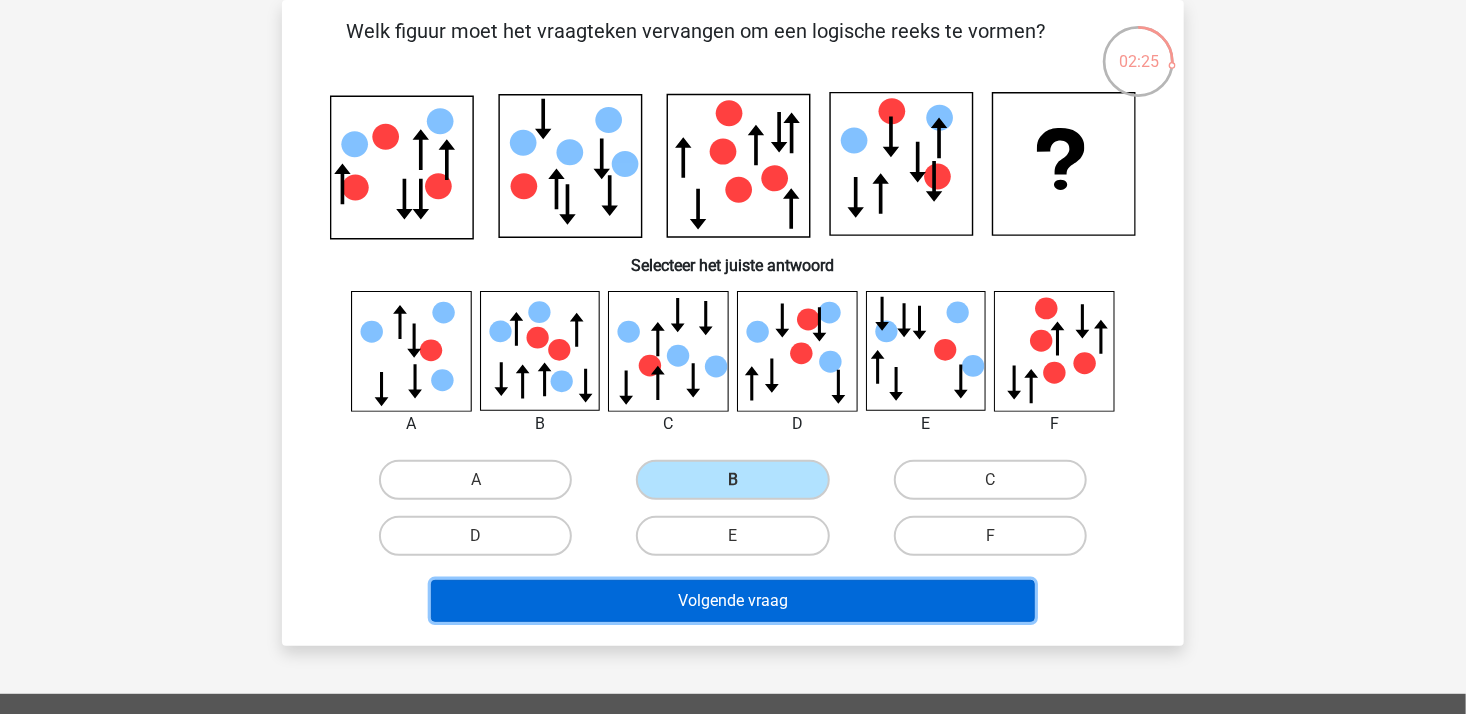 click on "Volgende vraag" at bounding box center (733, 601) 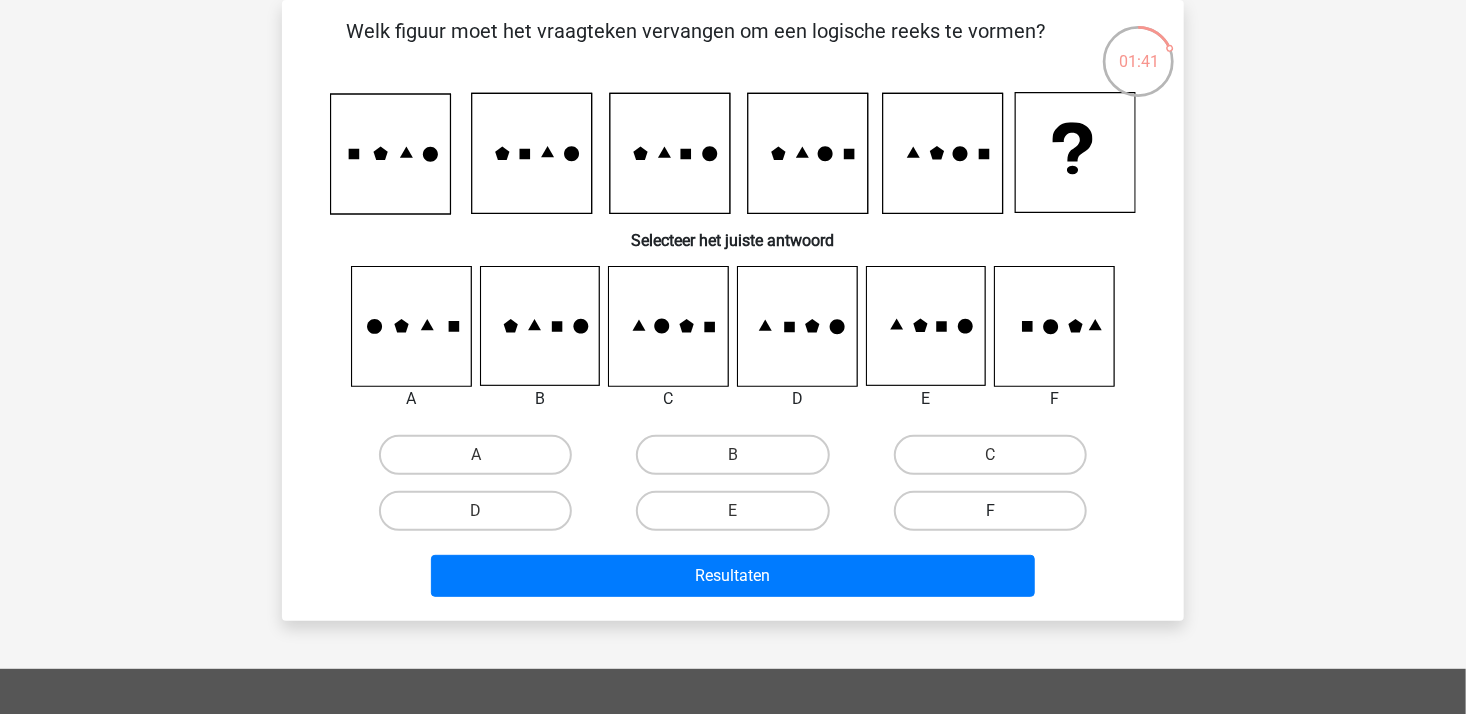 click on "F" at bounding box center [990, 511] 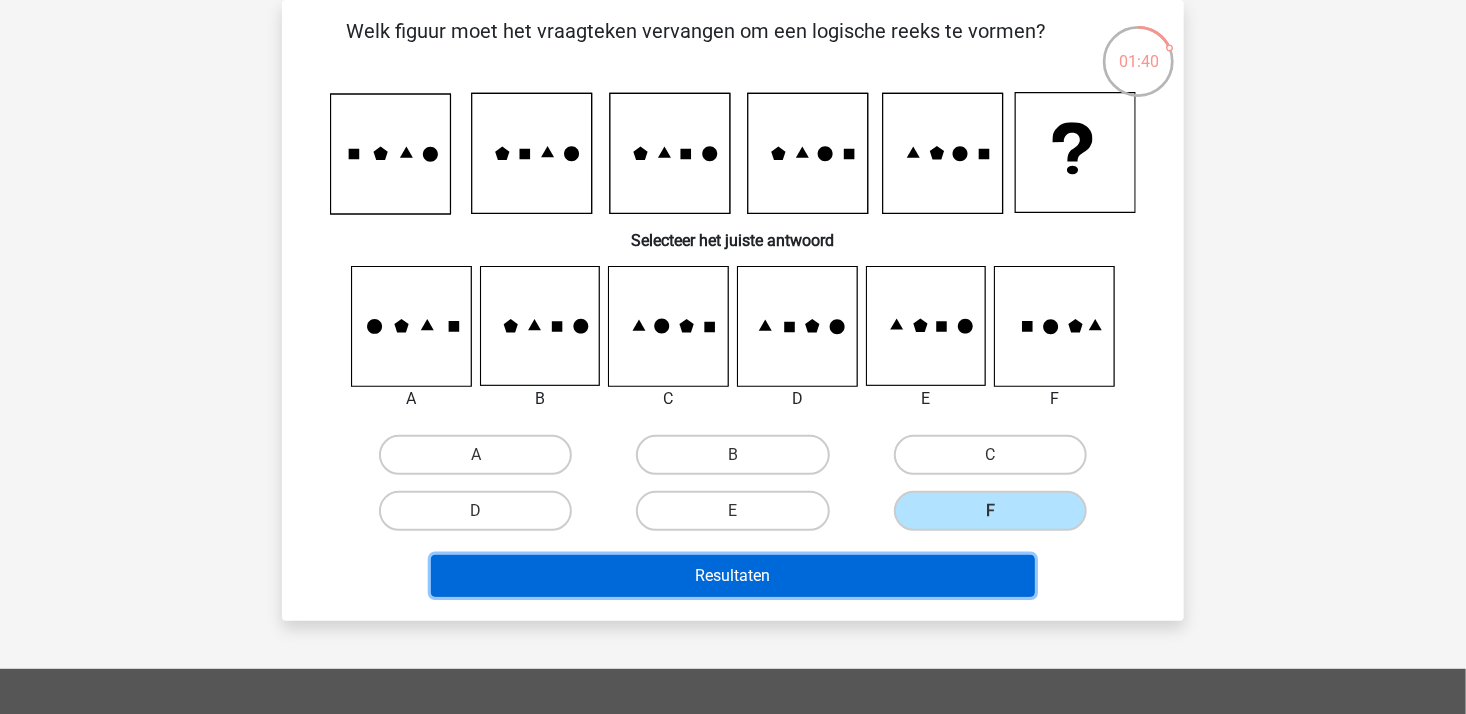 click on "Resultaten" at bounding box center [733, 576] 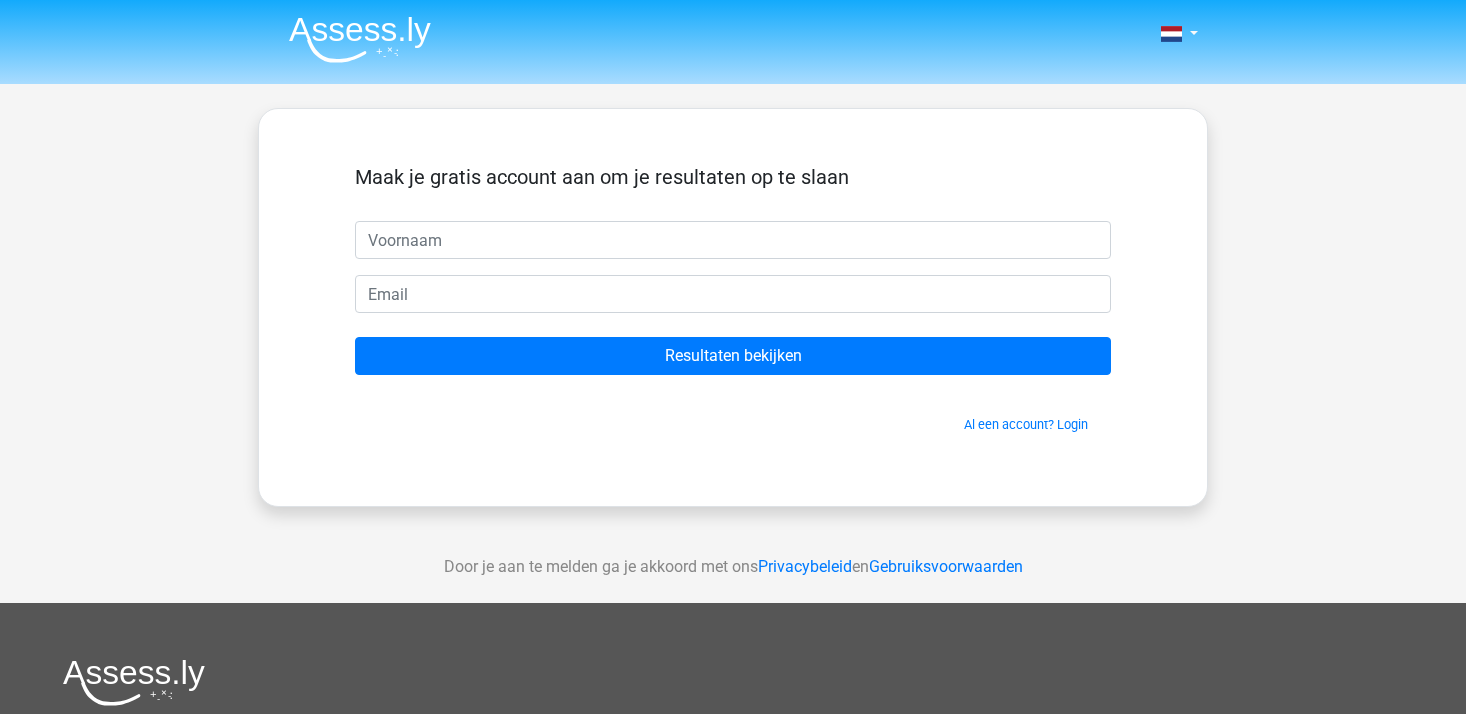 scroll, scrollTop: 0, scrollLeft: 0, axis: both 